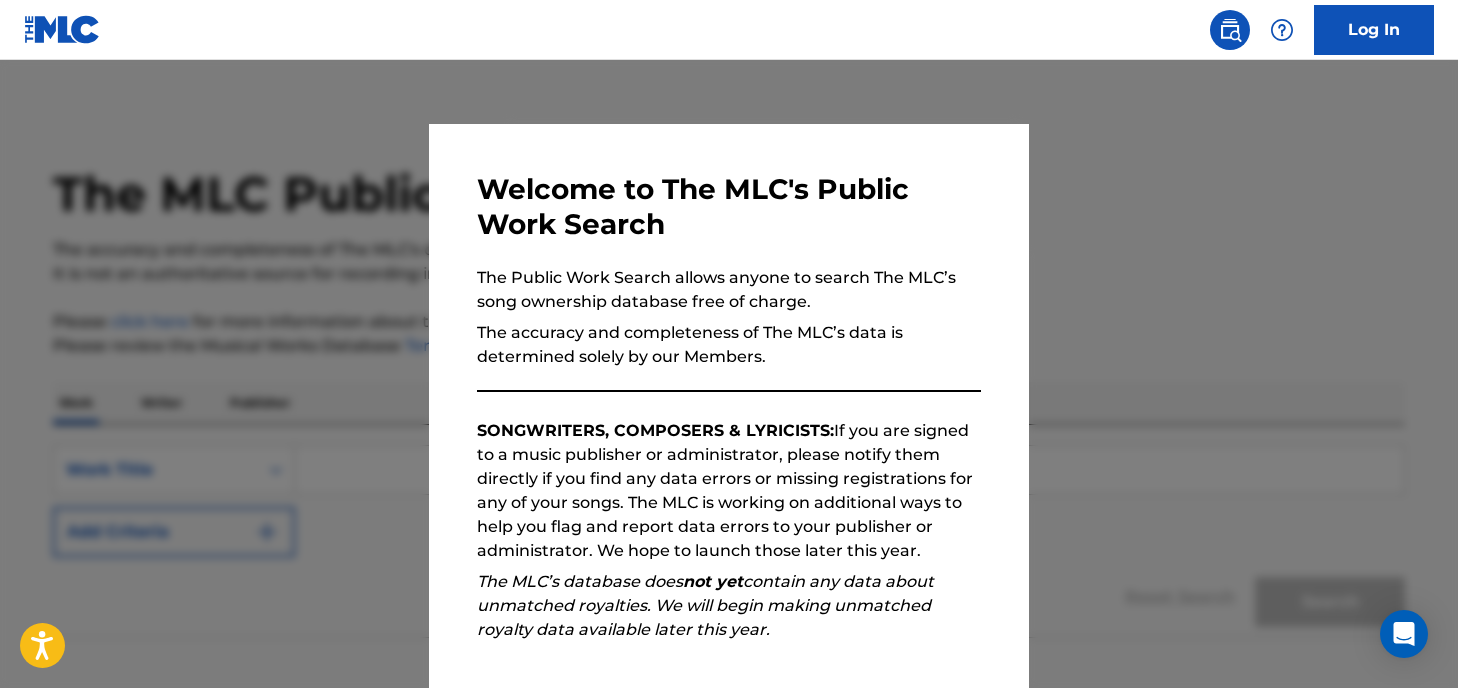 scroll, scrollTop: 0, scrollLeft: 0, axis: both 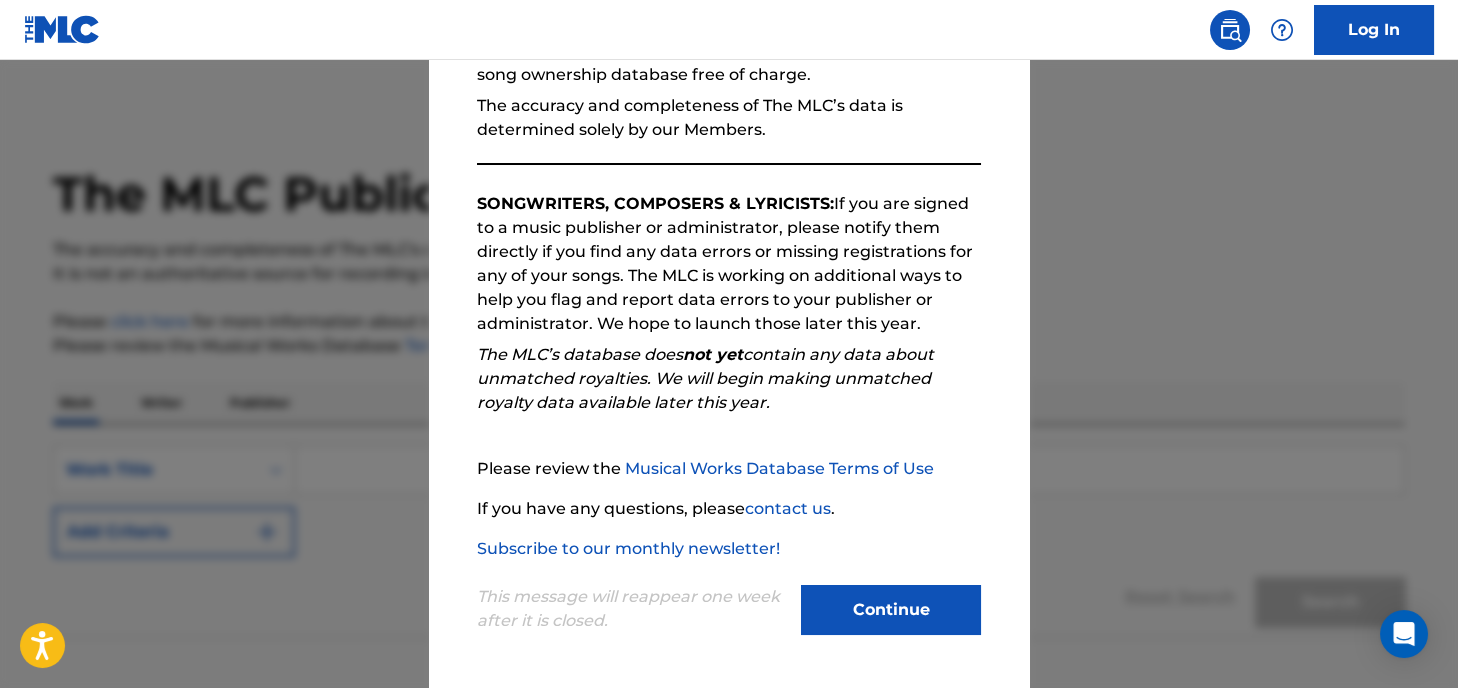 click on "Continue" at bounding box center [891, 610] 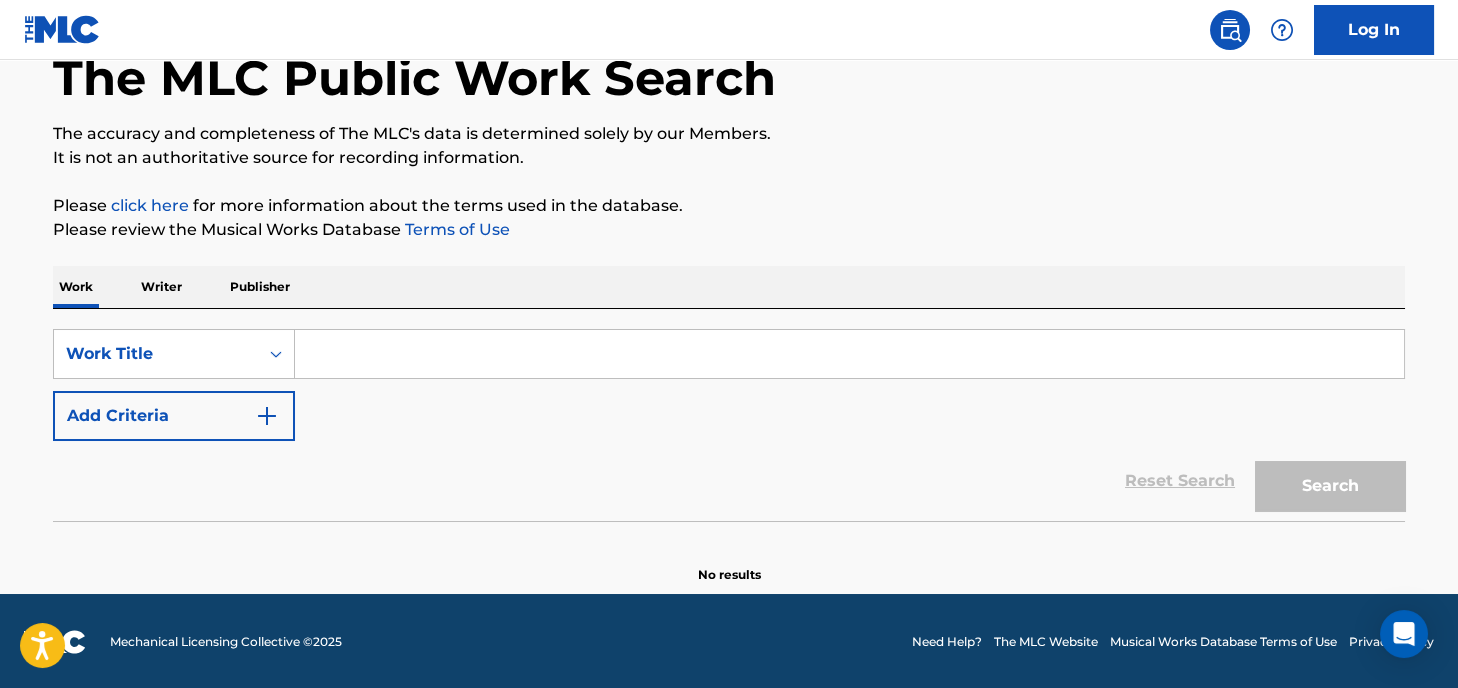 scroll, scrollTop: 117, scrollLeft: 0, axis: vertical 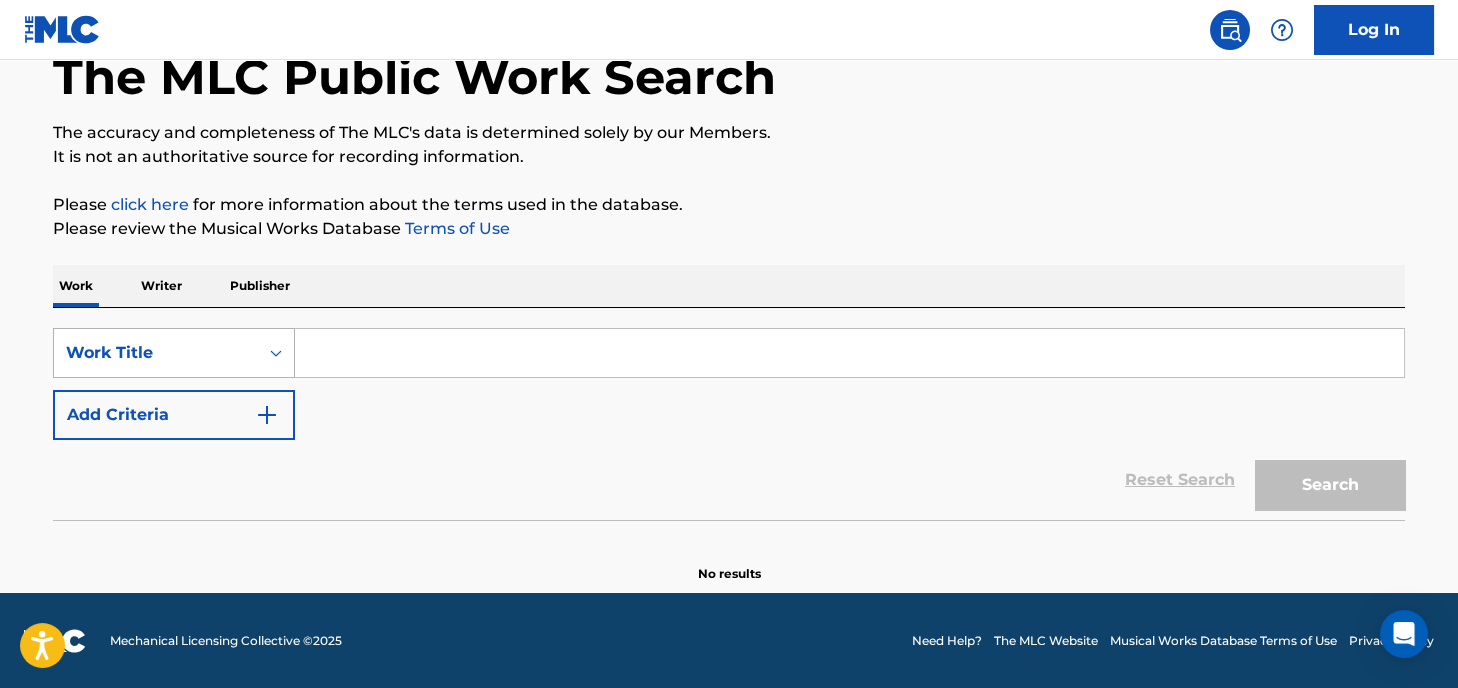click 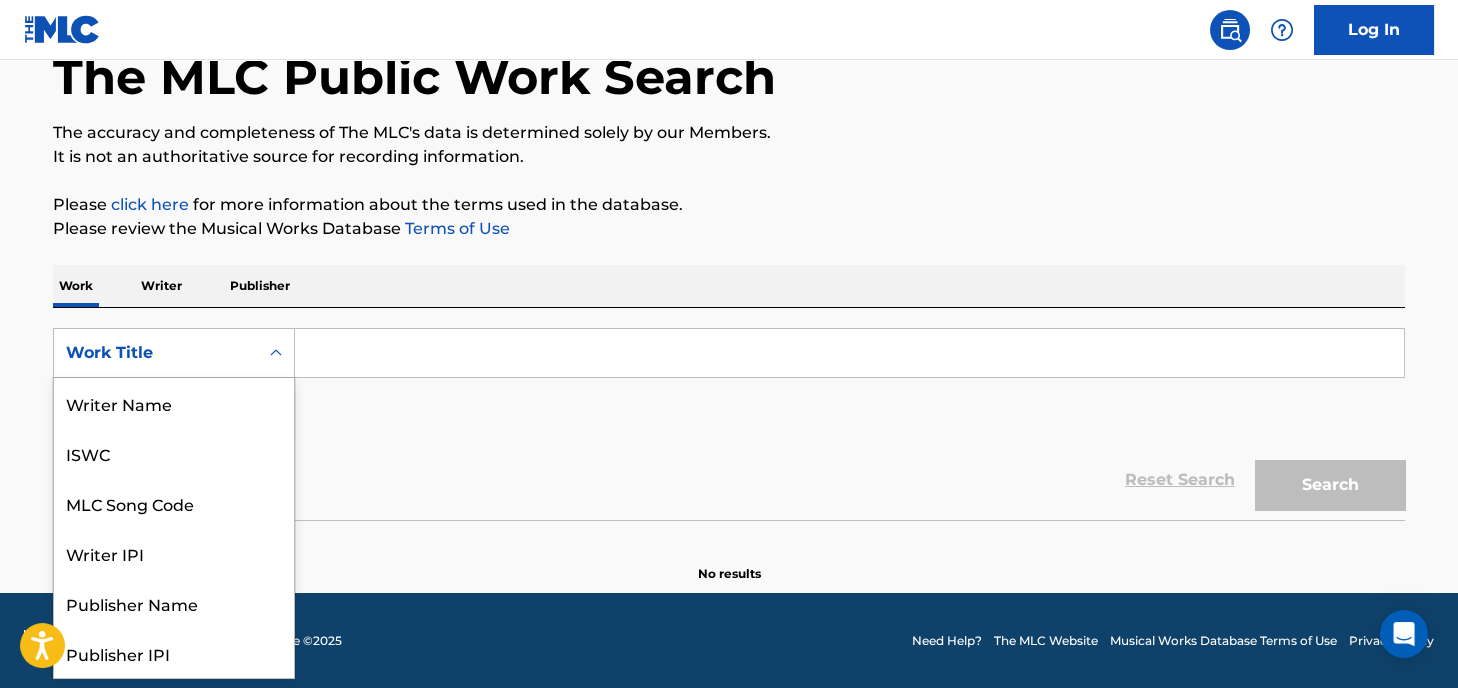 scroll, scrollTop: 99, scrollLeft: 0, axis: vertical 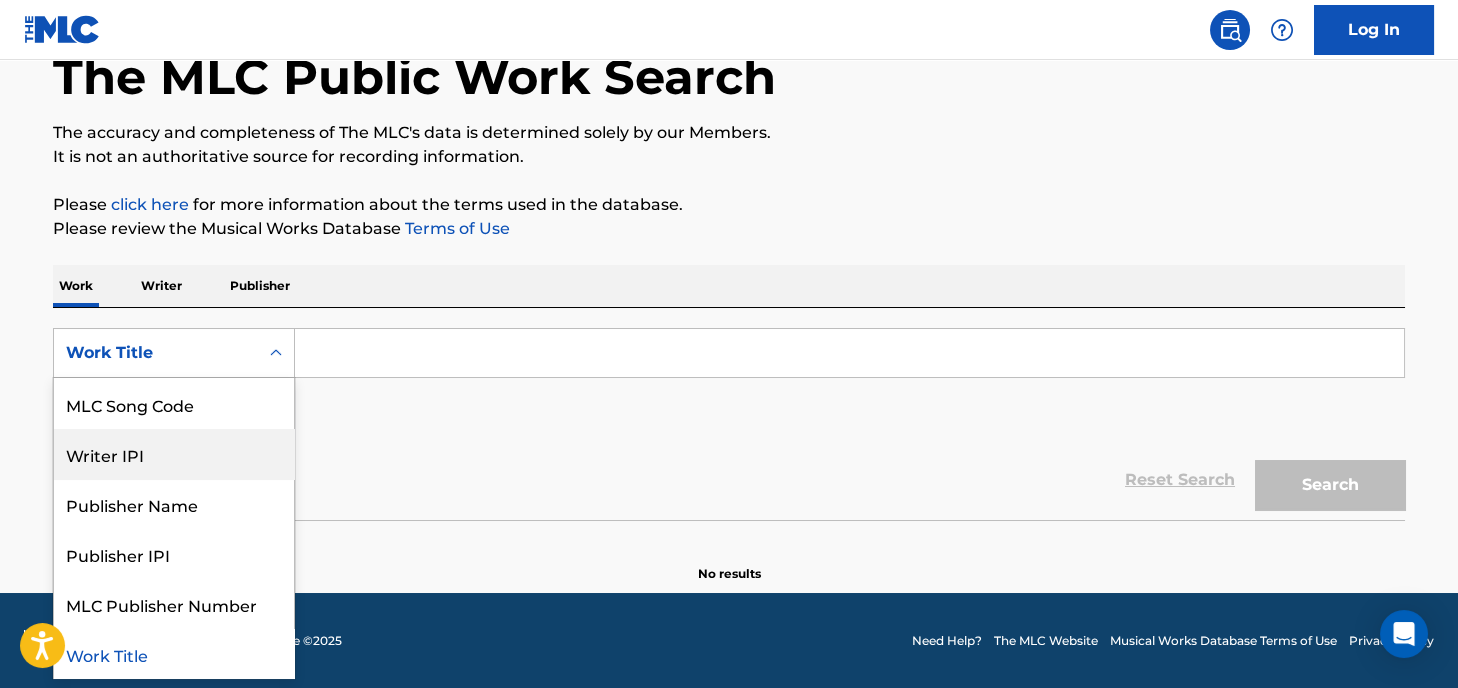 click on "Writer IPI" at bounding box center (174, 454) 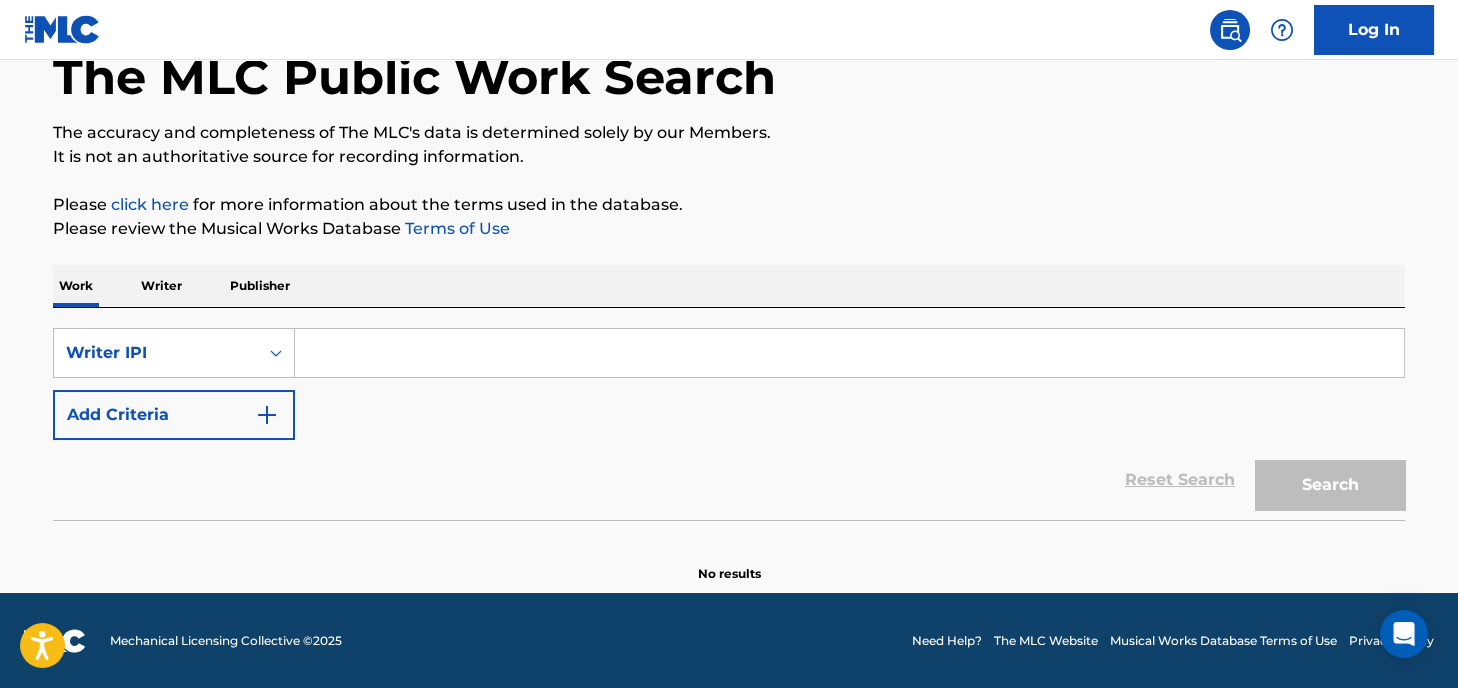 click on "Writer" at bounding box center [161, 286] 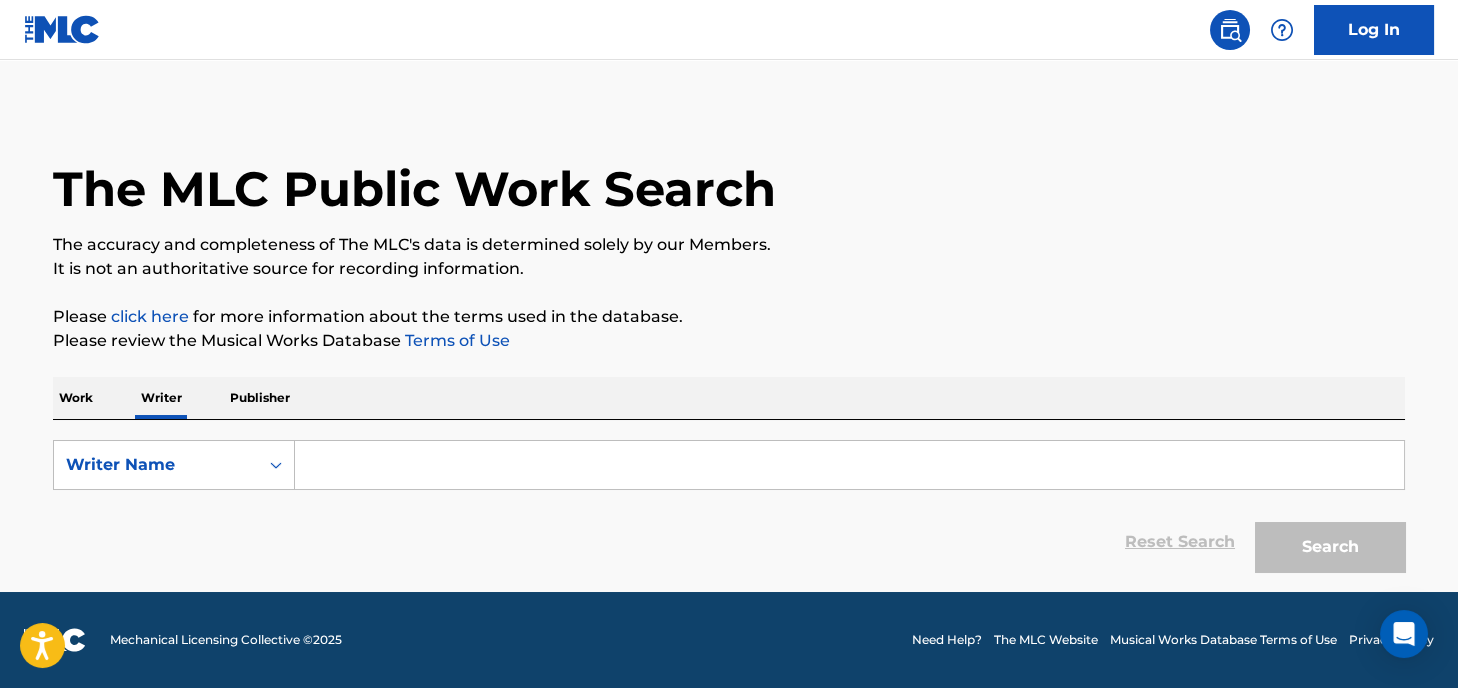 scroll, scrollTop: 0, scrollLeft: 0, axis: both 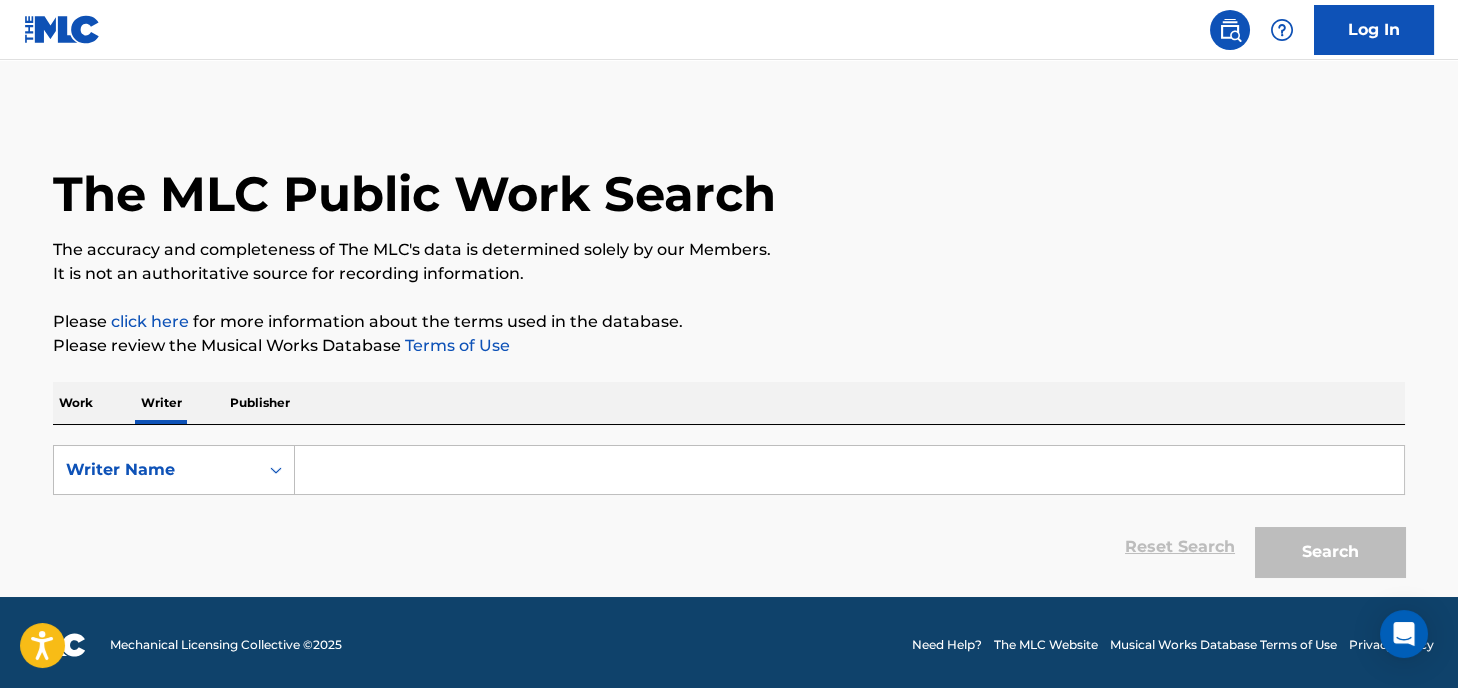 click at bounding box center [849, 470] 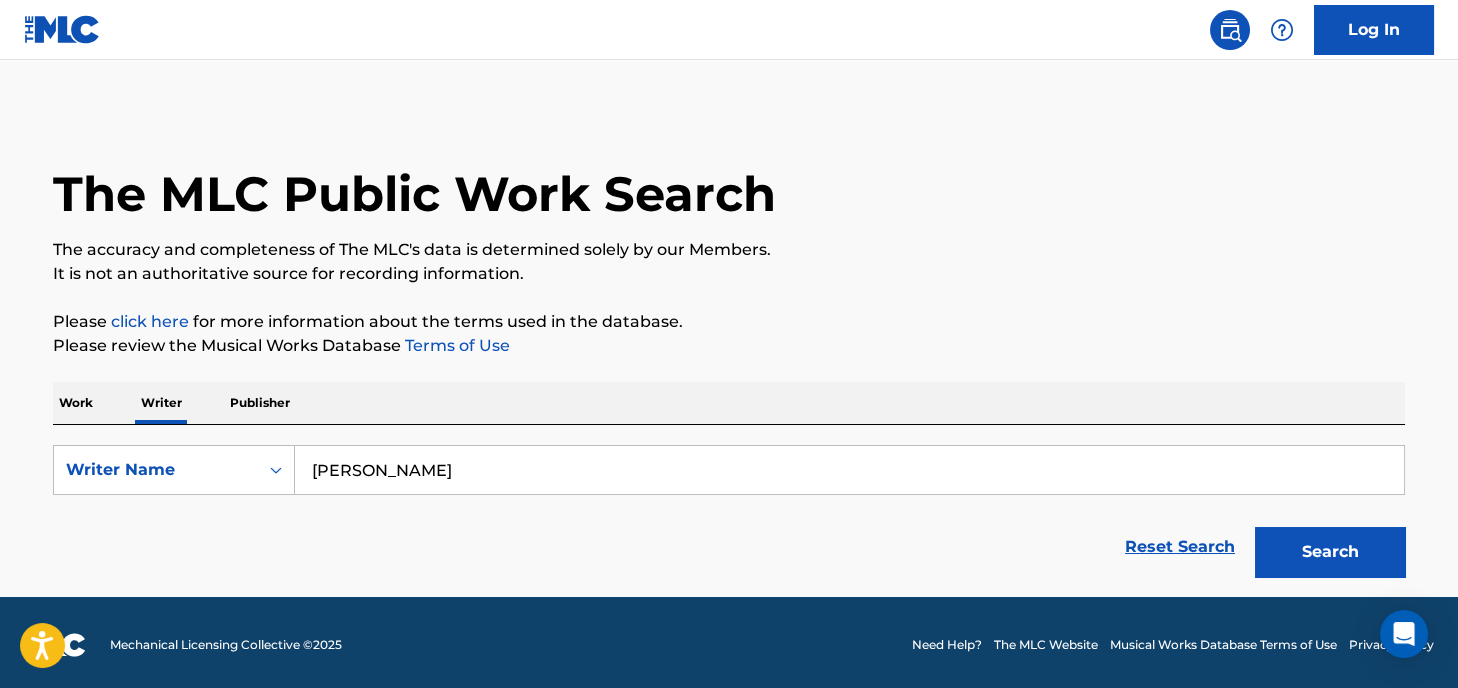 type on "dave mason" 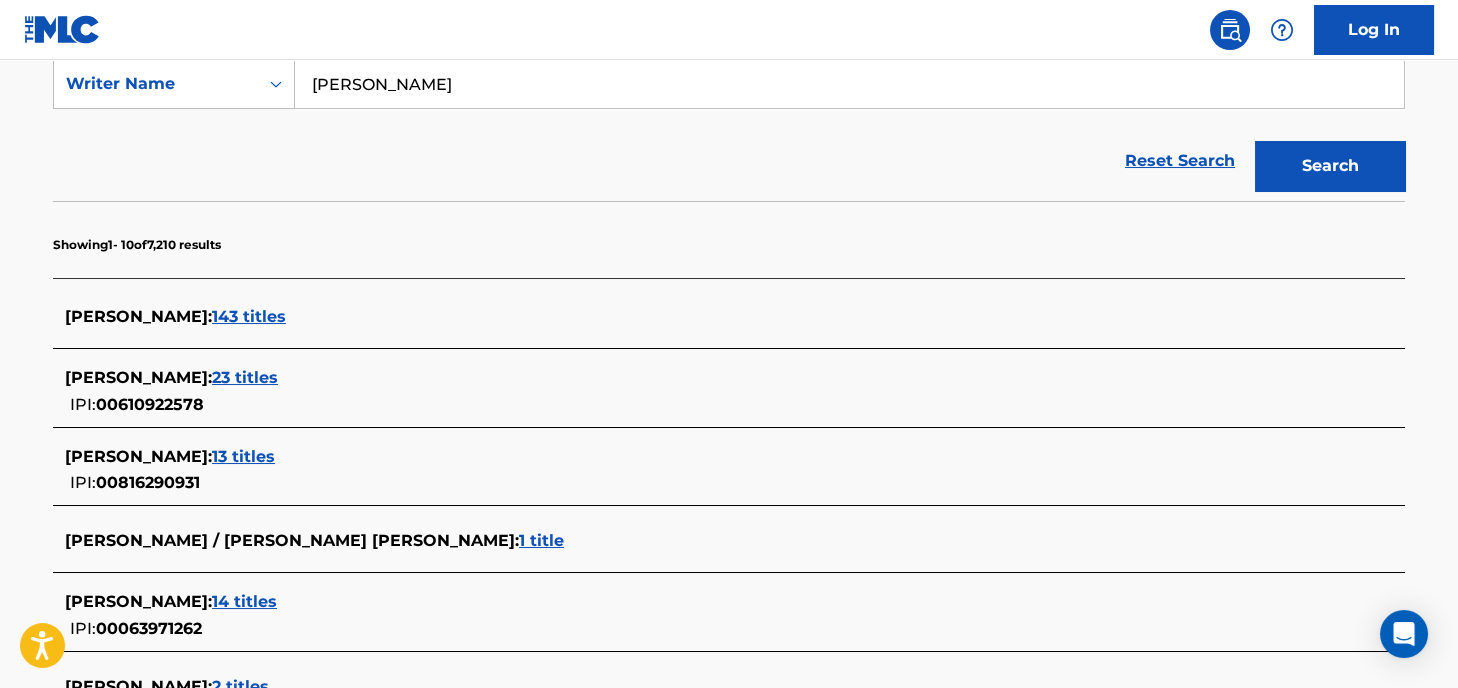 scroll, scrollTop: 499, scrollLeft: 0, axis: vertical 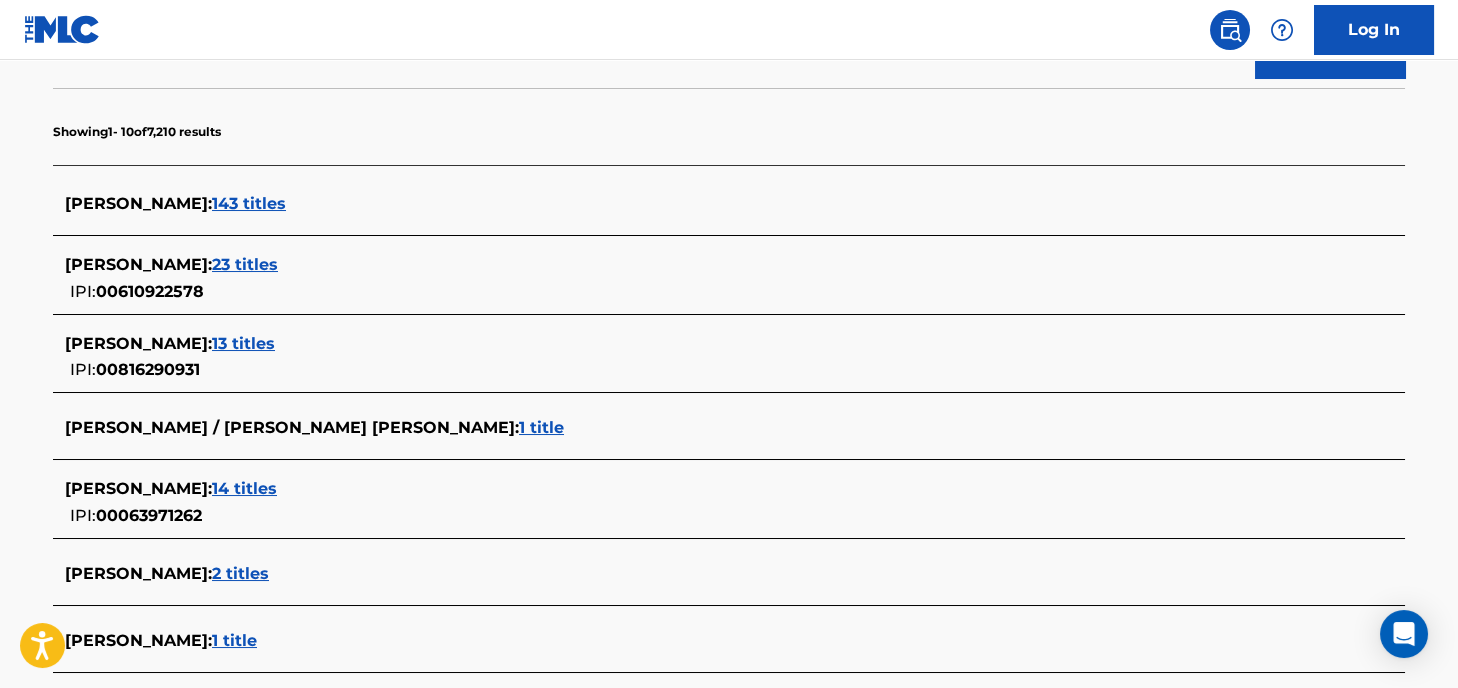 click on "143 titles" at bounding box center [249, 203] 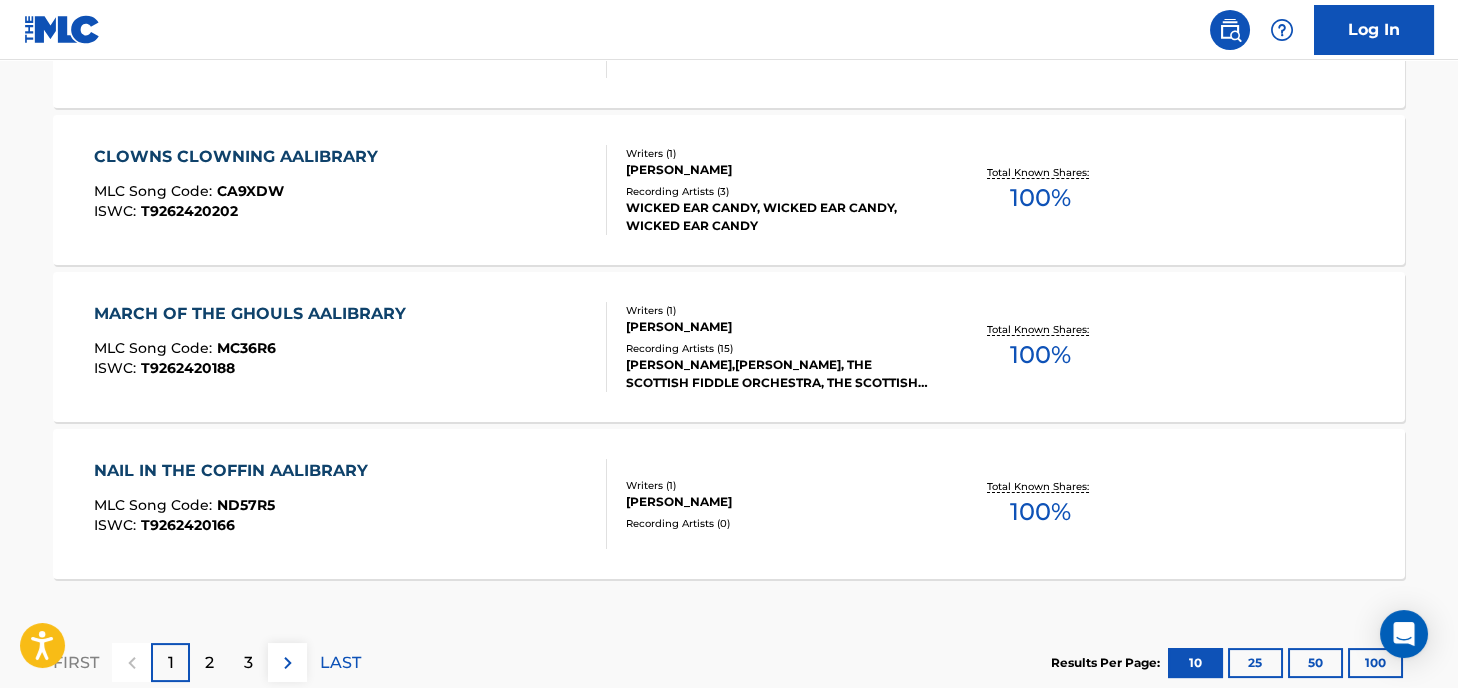 scroll, scrollTop: 1841, scrollLeft: 0, axis: vertical 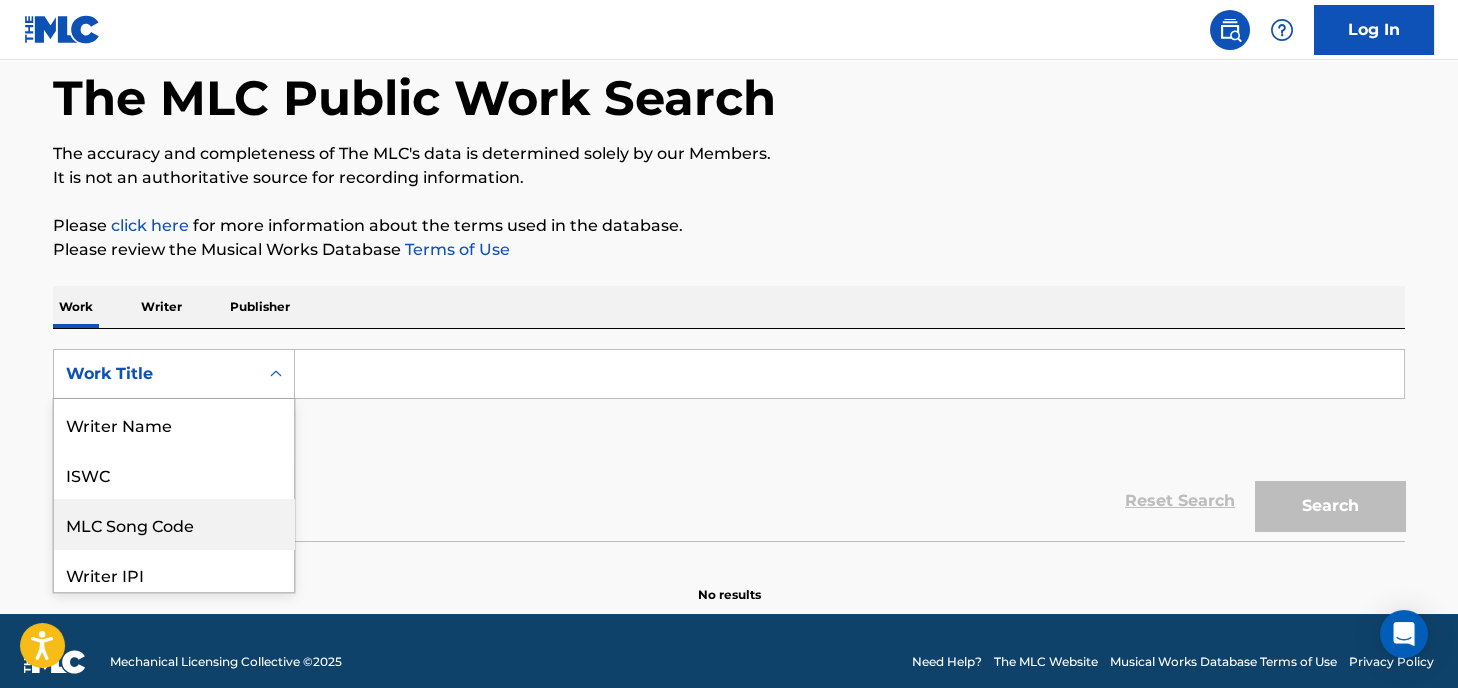click on "8 results available. Use Up and Down to choose options, press Enter to select the currently focused option, press Escape to exit the menu, press Tab to select the option and exit the menu. Work Title Writer Name ISWC MLC Song Code Writer IPI Publisher Name Publisher IPI MLC Publisher Number Work Title" at bounding box center (174, 374) 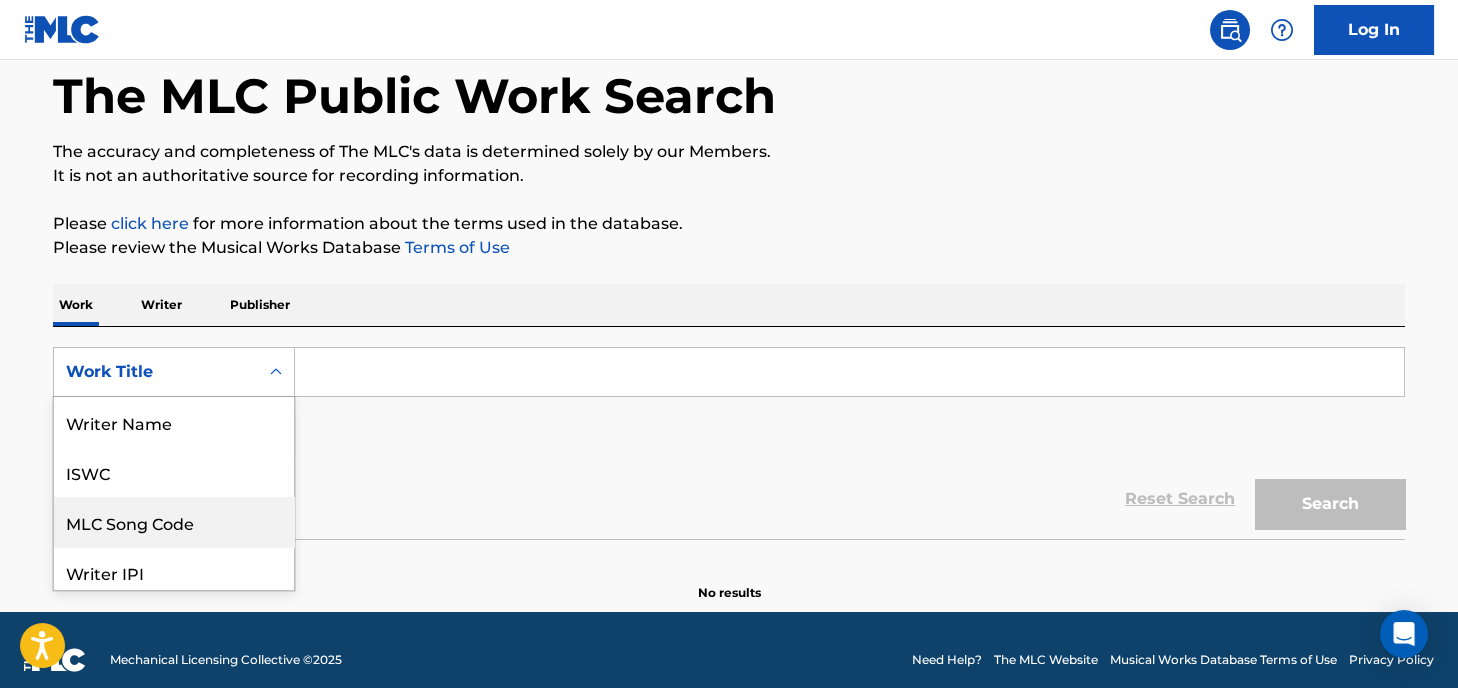 scroll, scrollTop: 99, scrollLeft: 0, axis: vertical 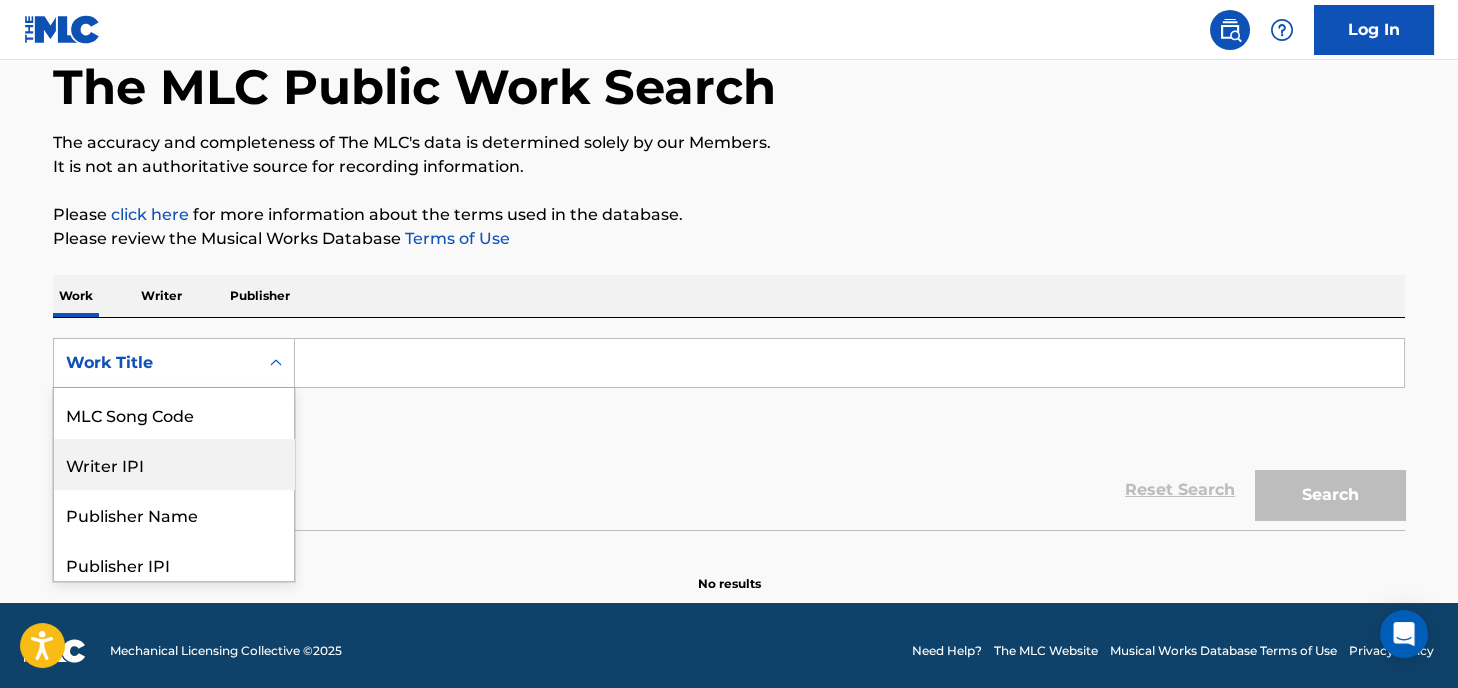 click on "Writer IPI" at bounding box center (174, 464) 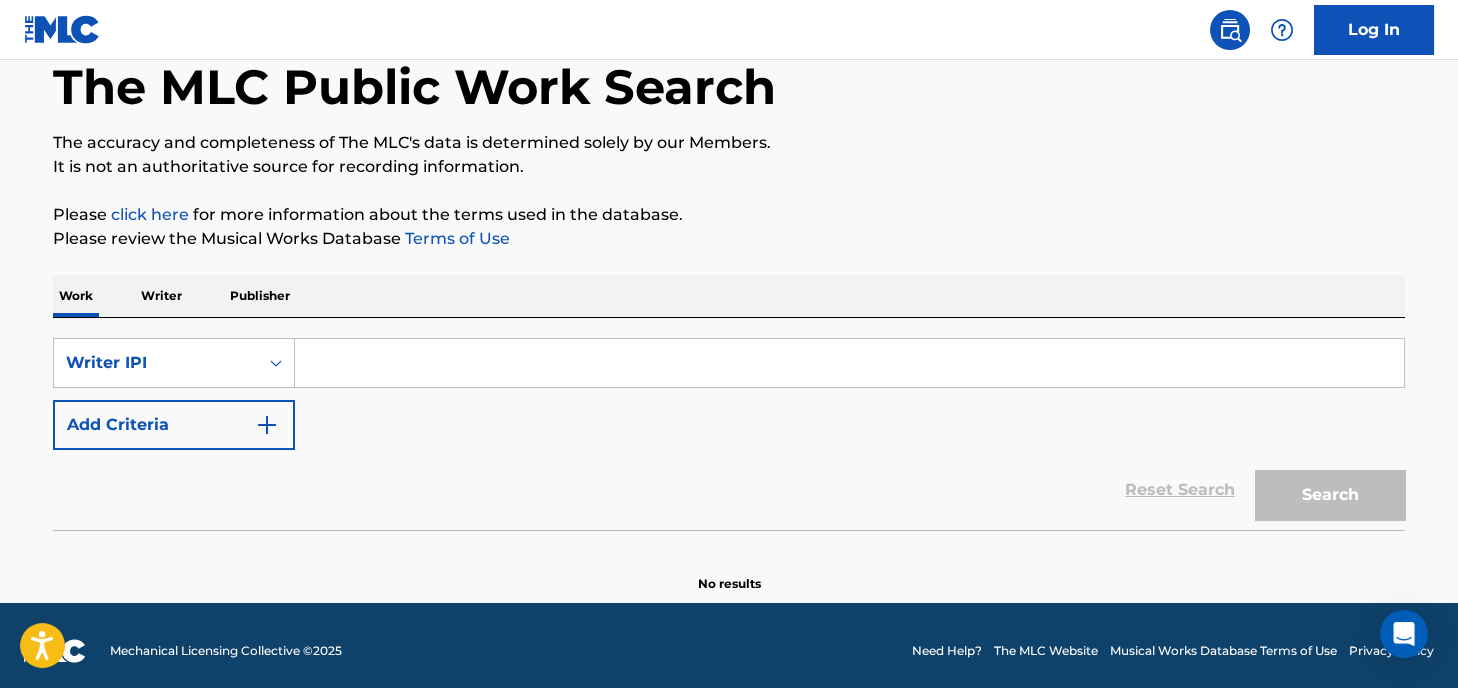 click on "Writer" at bounding box center (161, 296) 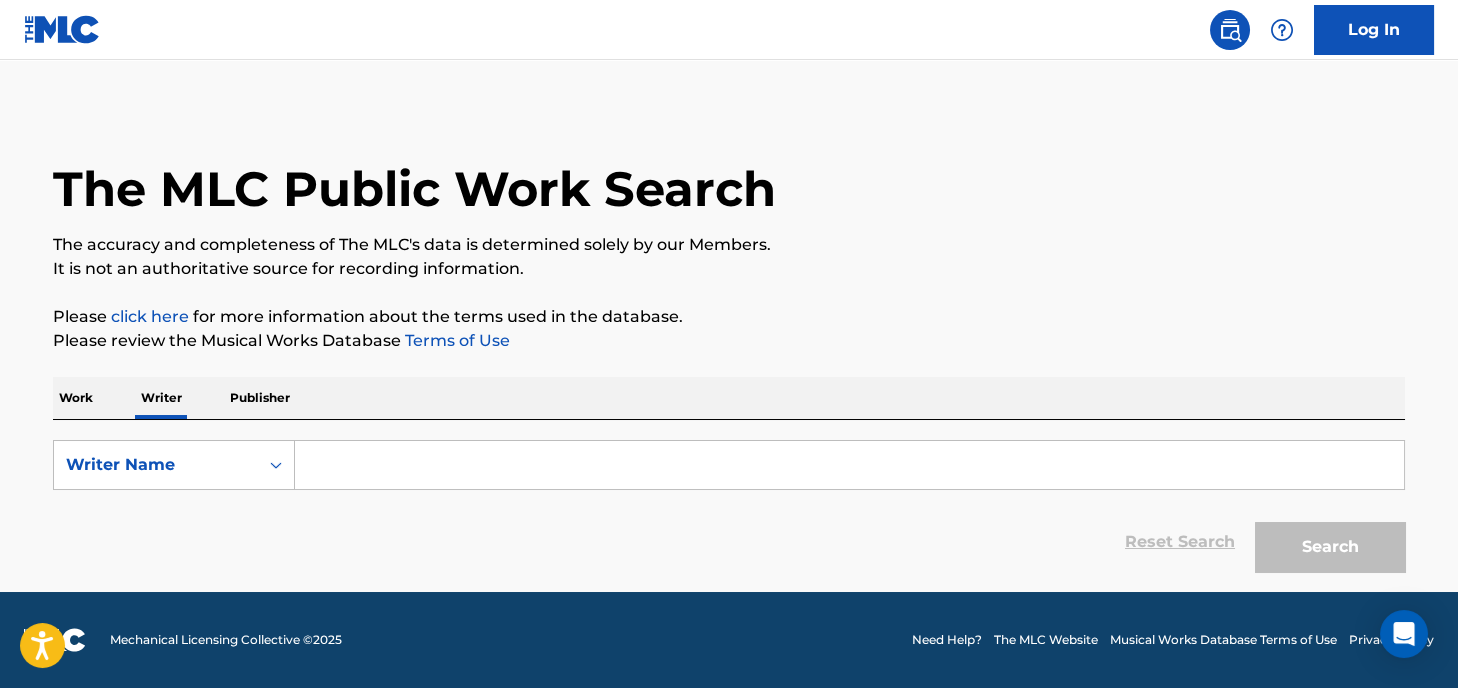 scroll, scrollTop: 0, scrollLeft: 0, axis: both 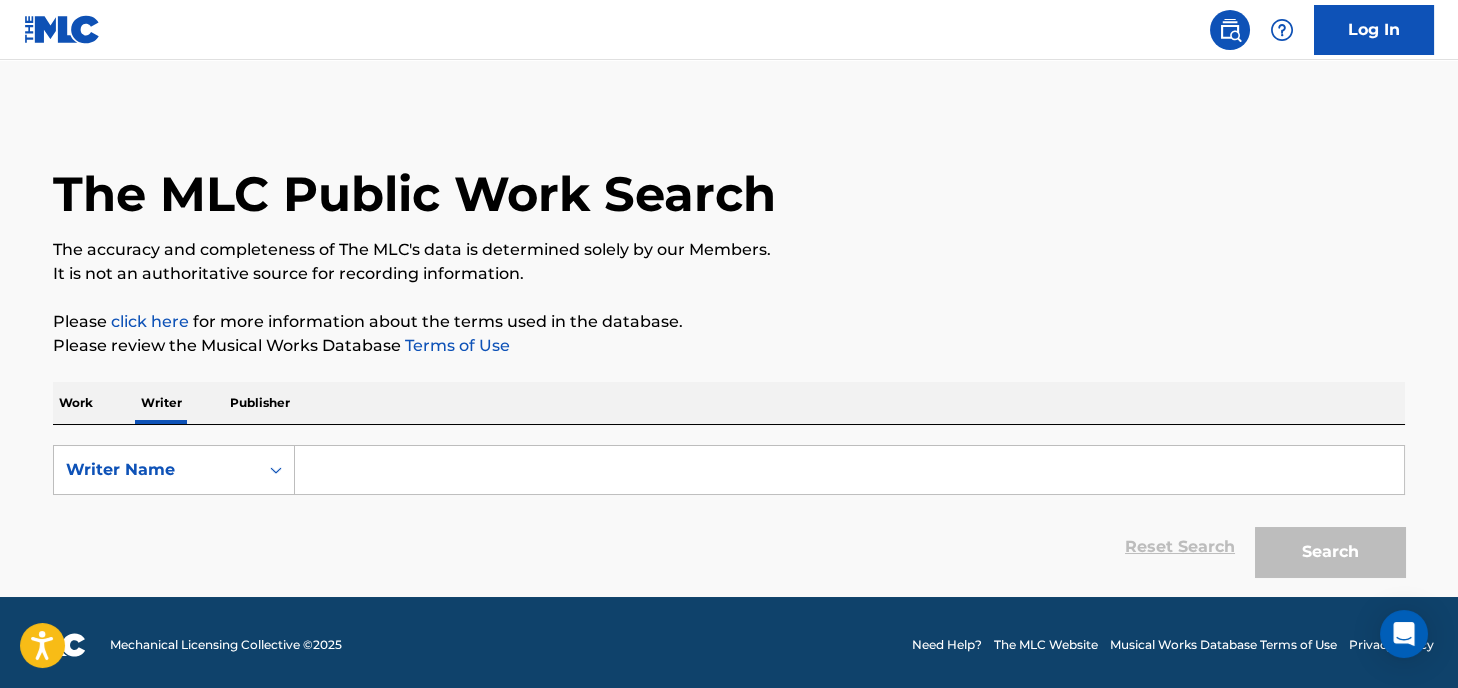 click at bounding box center [849, 470] 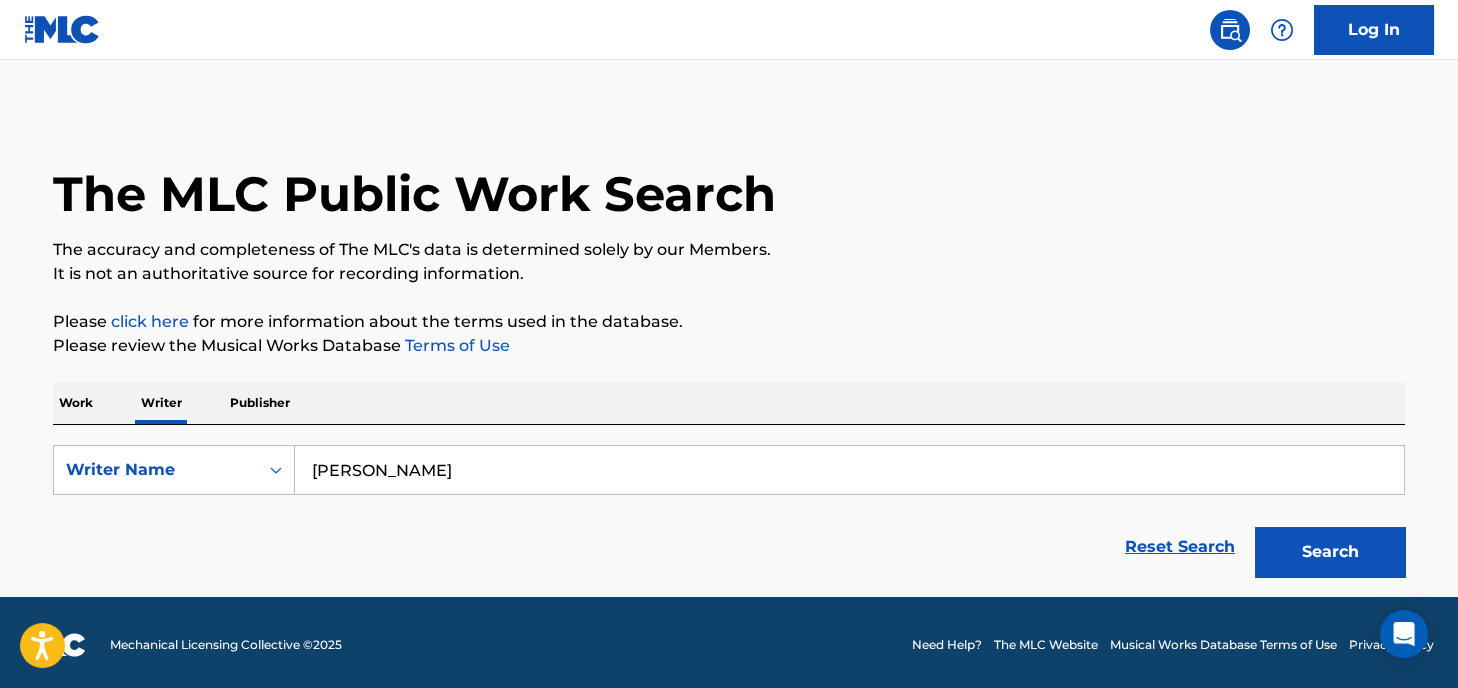 type on "dave mason" 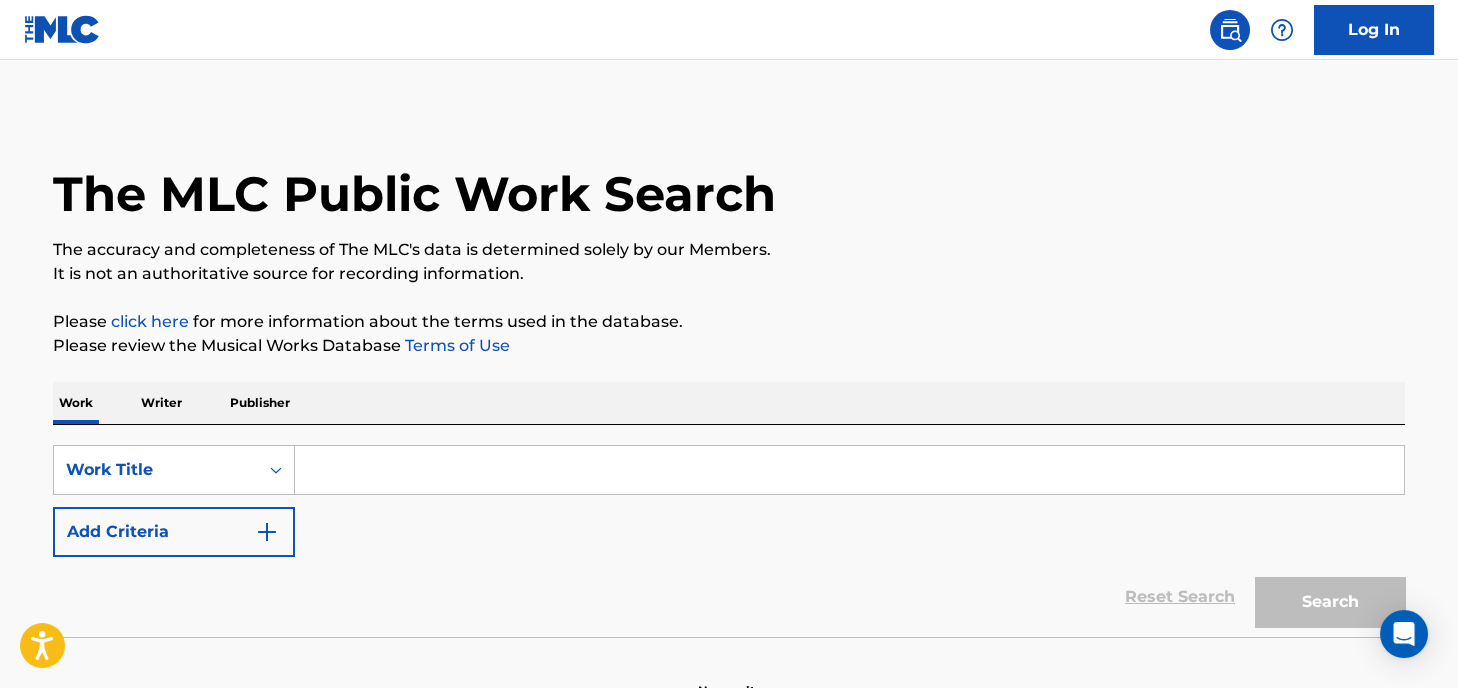 click at bounding box center (849, 470) 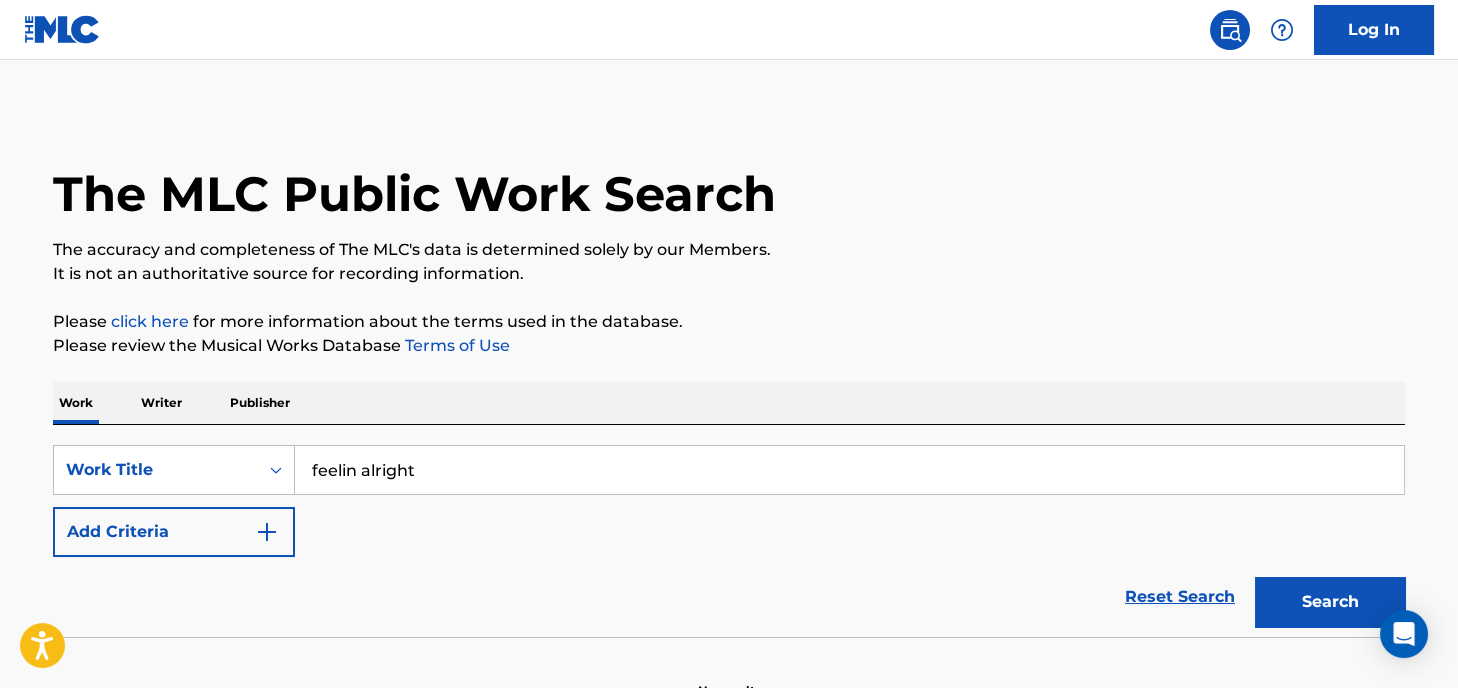 drag, startPoint x: 1303, startPoint y: 598, endPoint x: 1263, endPoint y: 618, distance: 44.72136 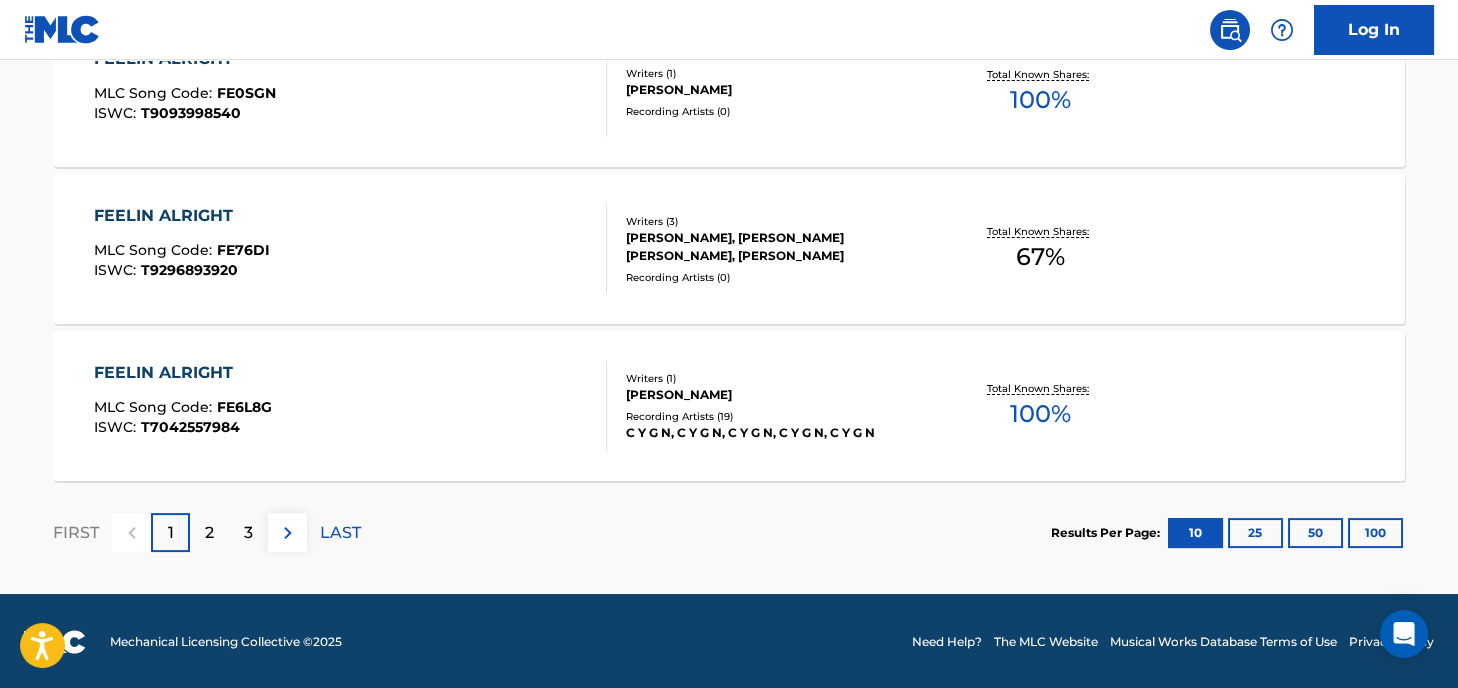 scroll, scrollTop: 1759, scrollLeft: 0, axis: vertical 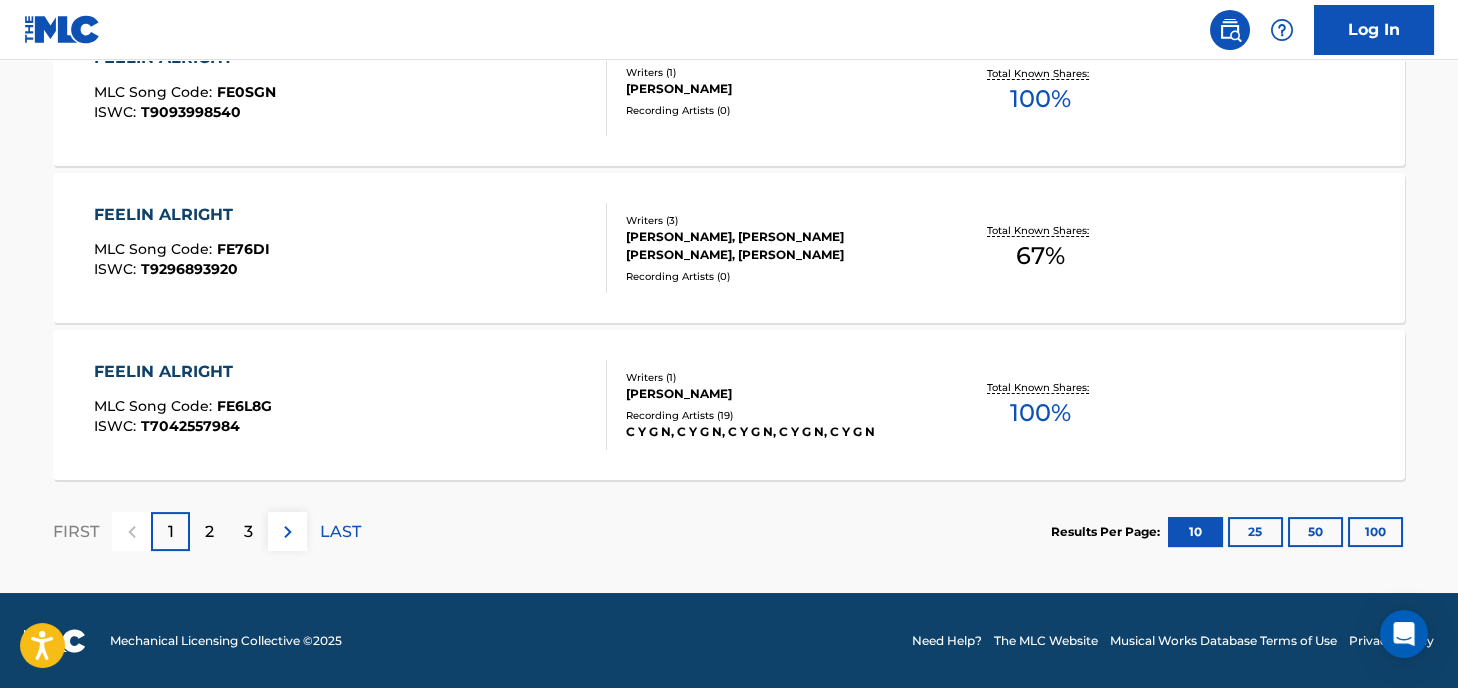 click on "100" at bounding box center (1375, 532) 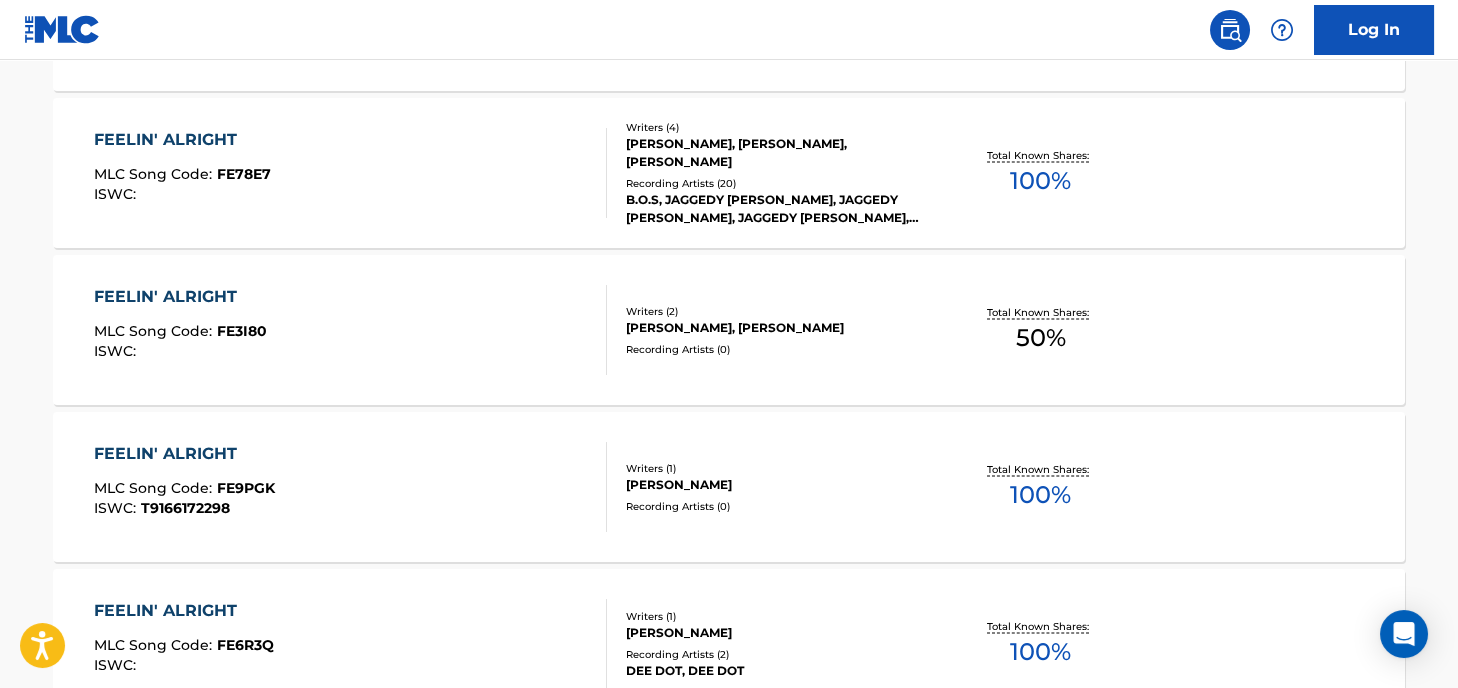 scroll, scrollTop: 10659, scrollLeft: 0, axis: vertical 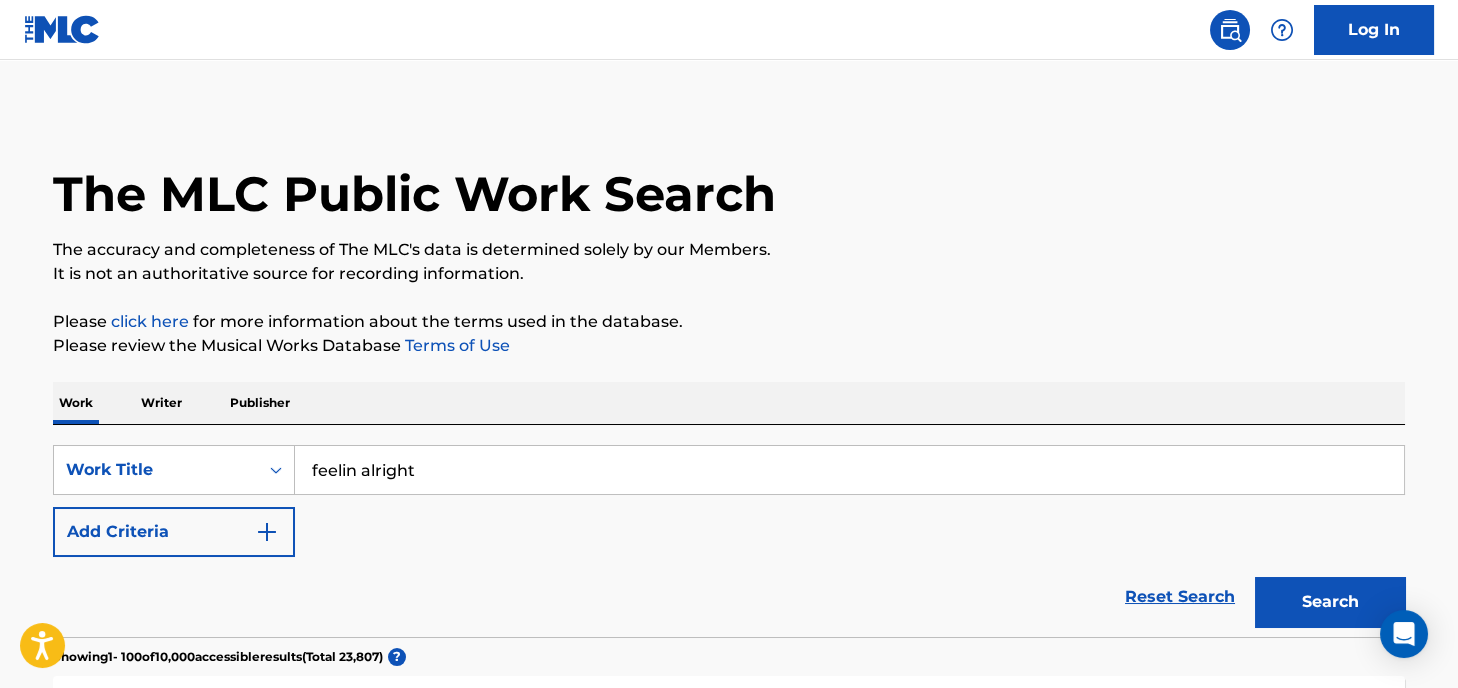 click on "feelin alright" at bounding box center (849, 470) 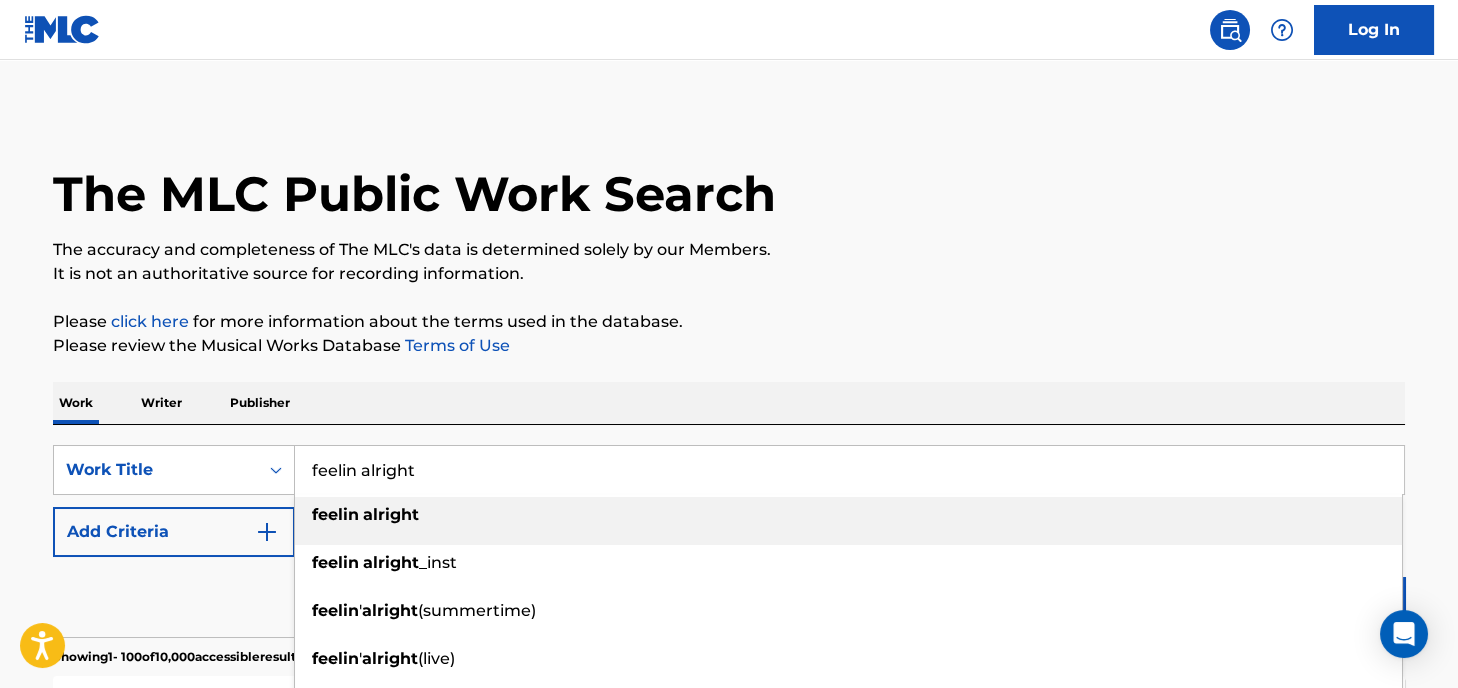 drag, startPoint x: 451, startPoint y: 470, endPoint x: 307, endPoint y: 467, distance: 144.03125 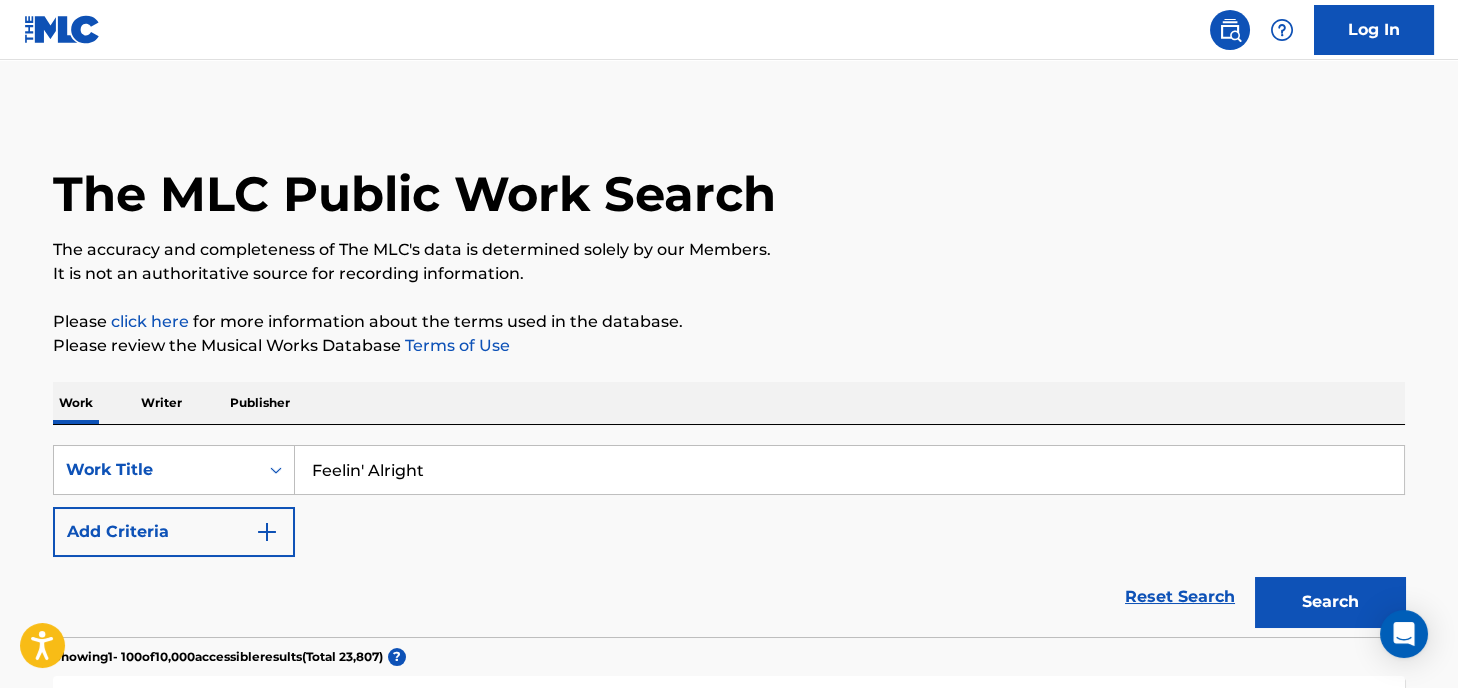type on "Feelin' Alright" 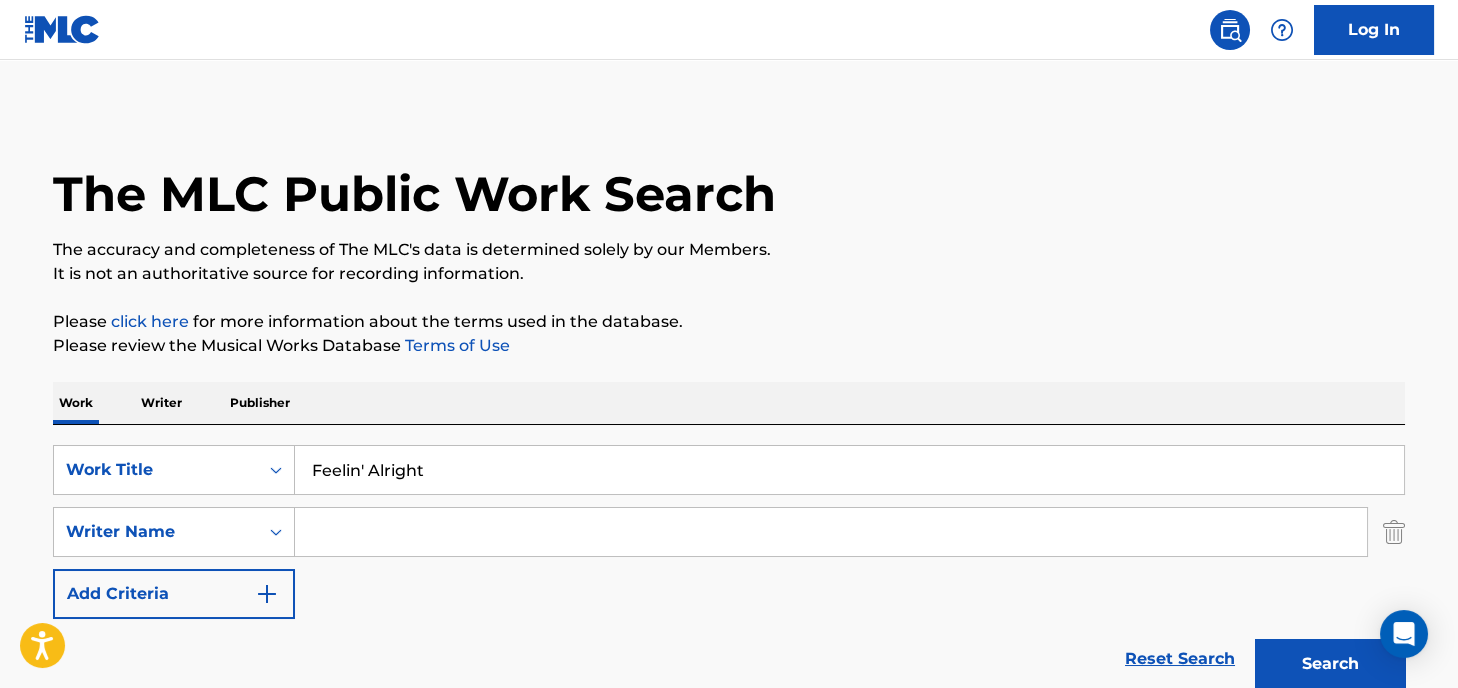 click at bounding box center (831, 532) 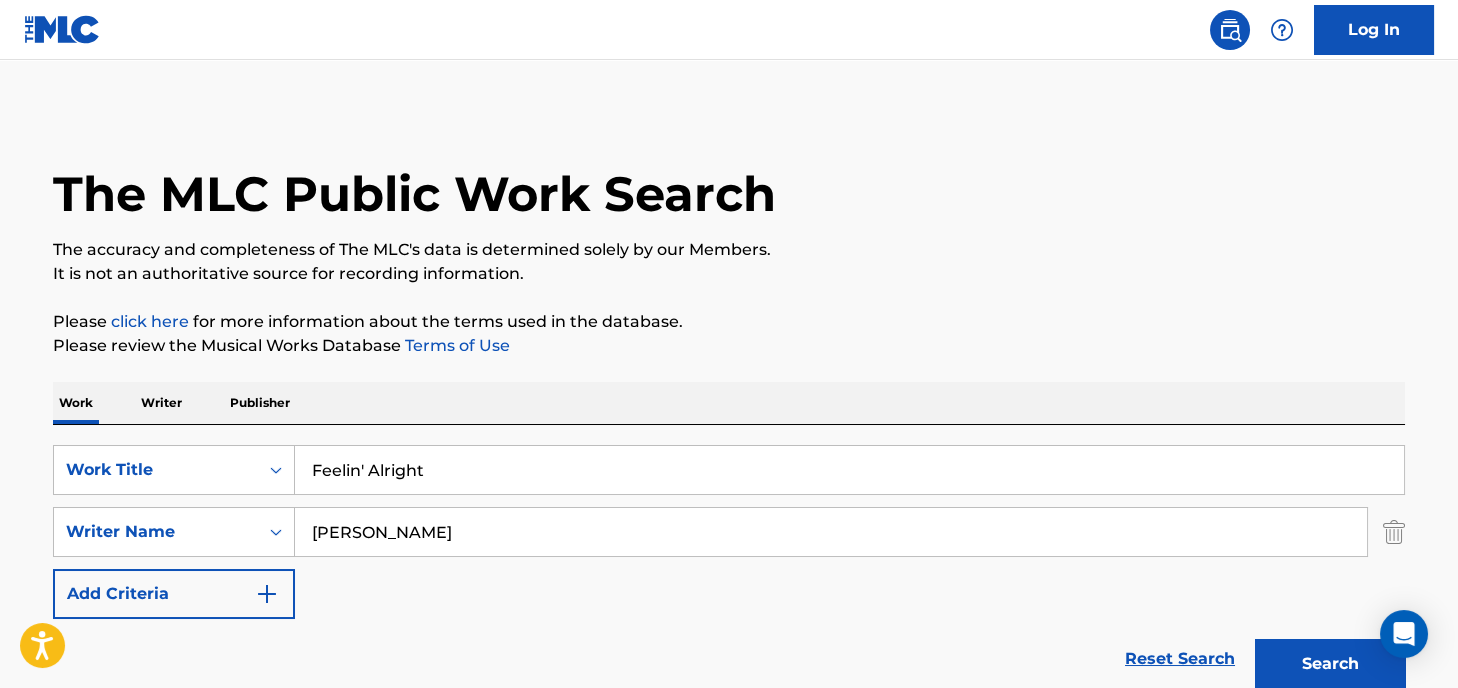 type on "mason" 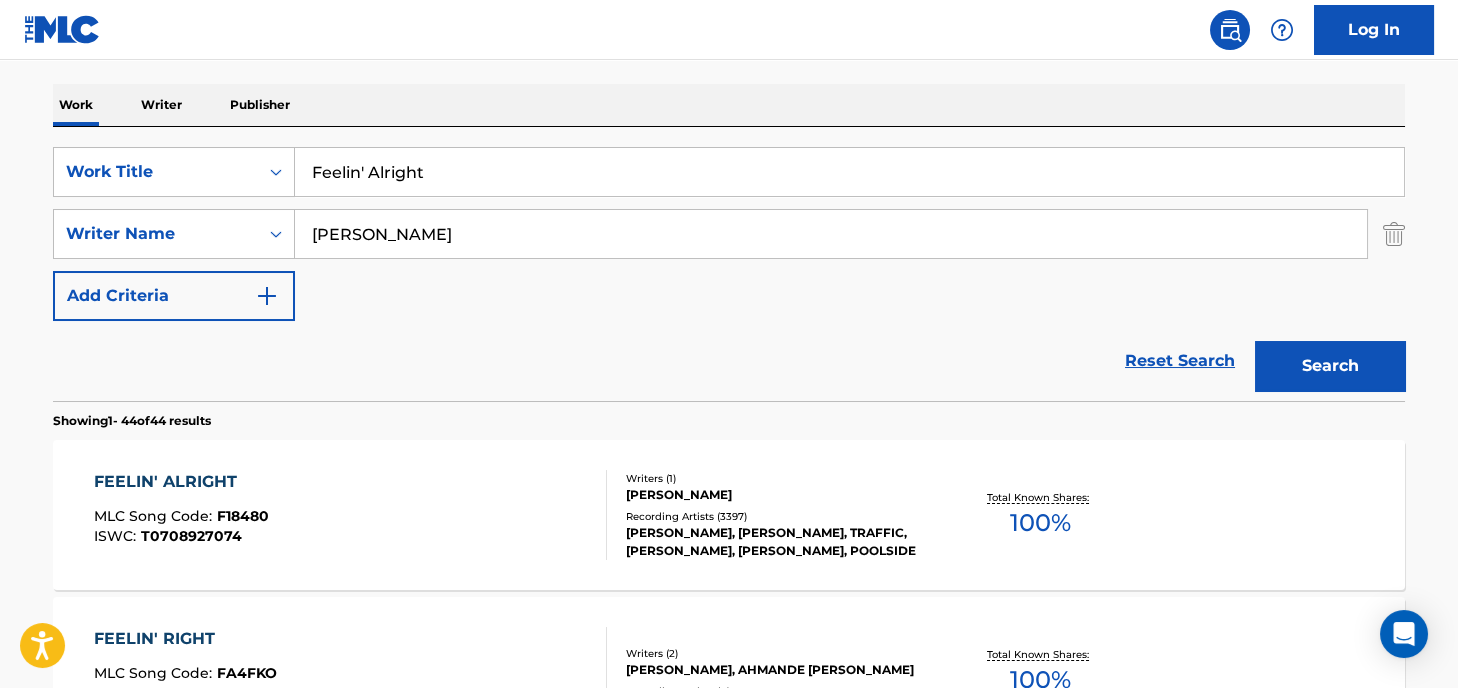 scroll, scrollTop: 399, scrollLeft: 0, axis: vertical 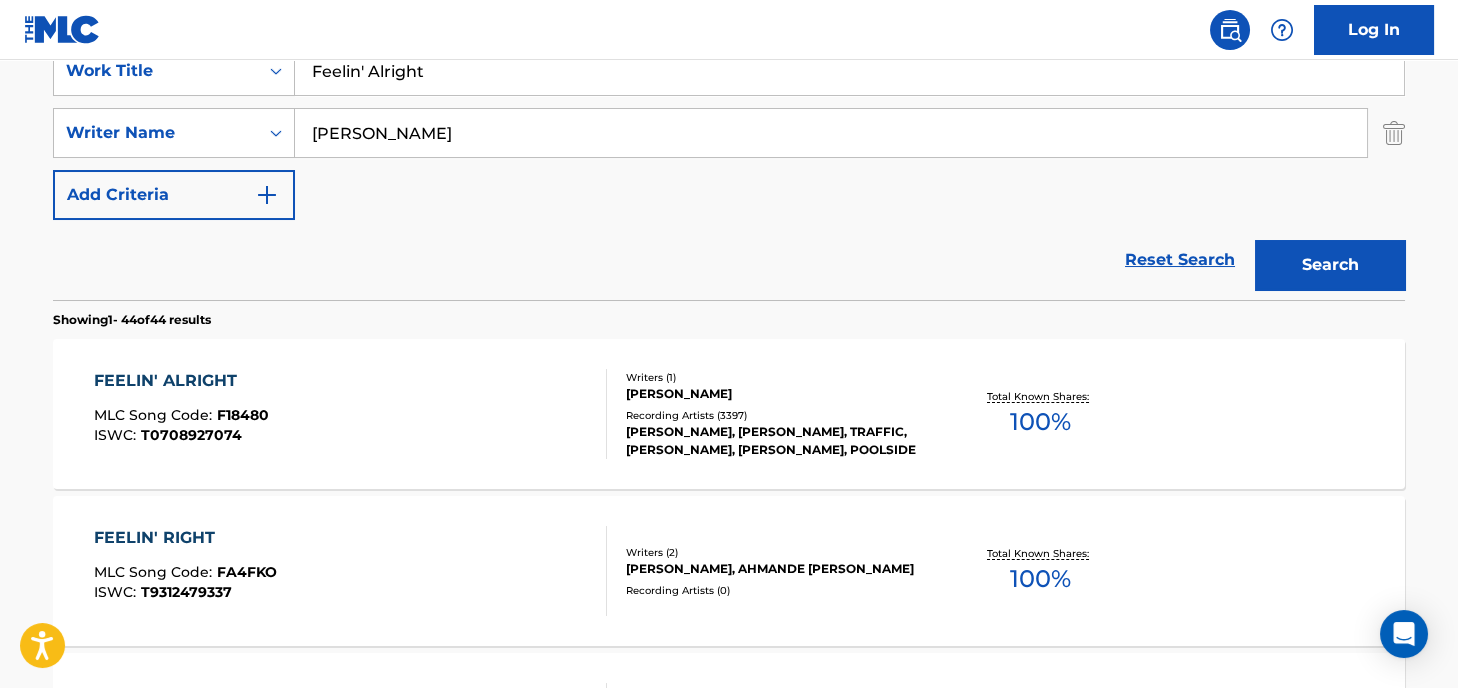 click on "FEELIN' ALRIGHT" at bounding box center [181, 381] 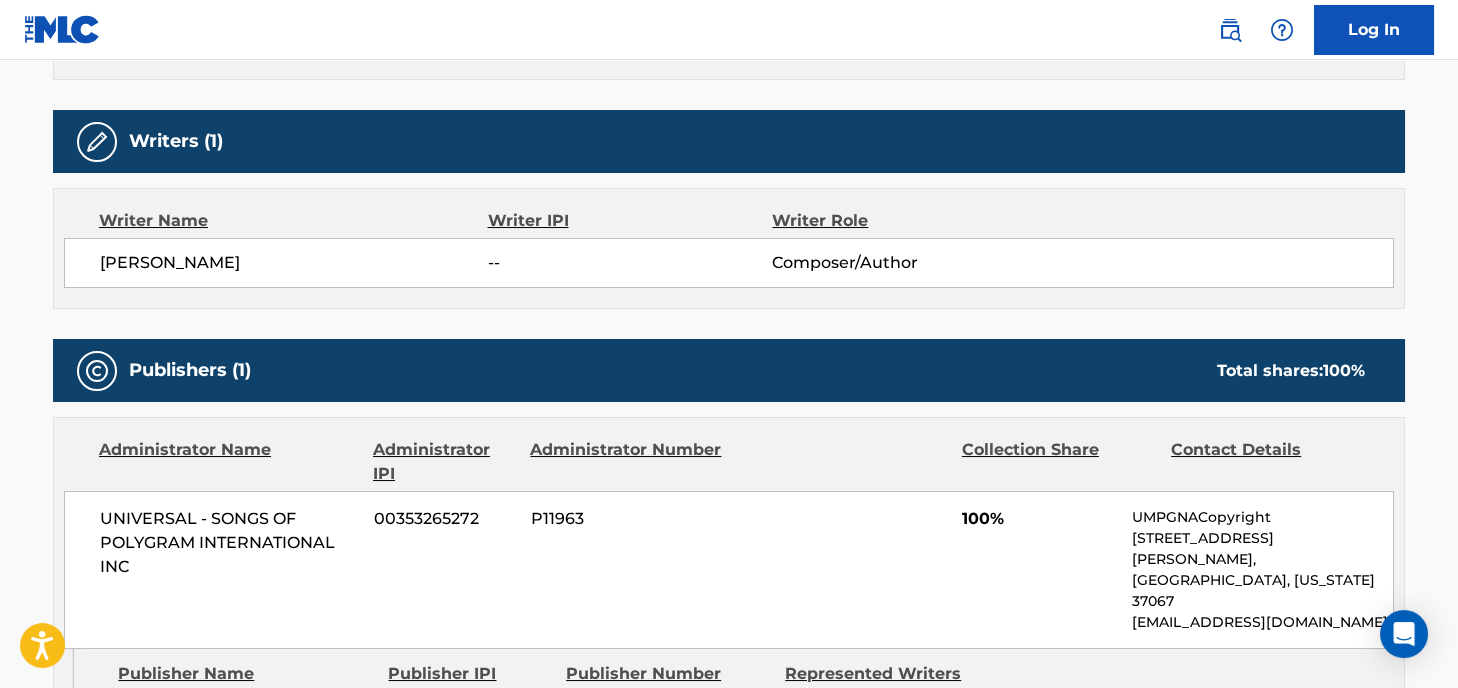 scroll, scrollTop: 584, scrollLeft: 0, axis: vertical 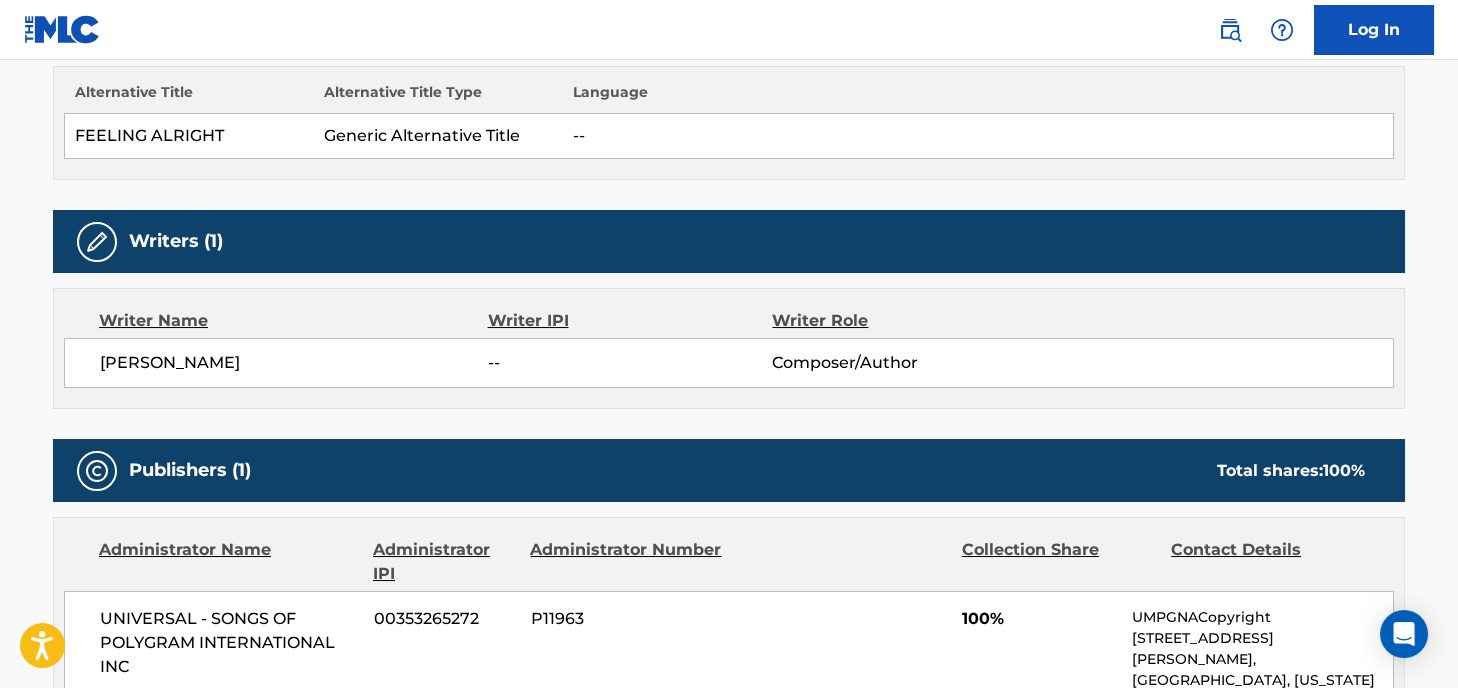 click on "DAVE MASON -- Composer/Author" at bounding box center [729, 363] 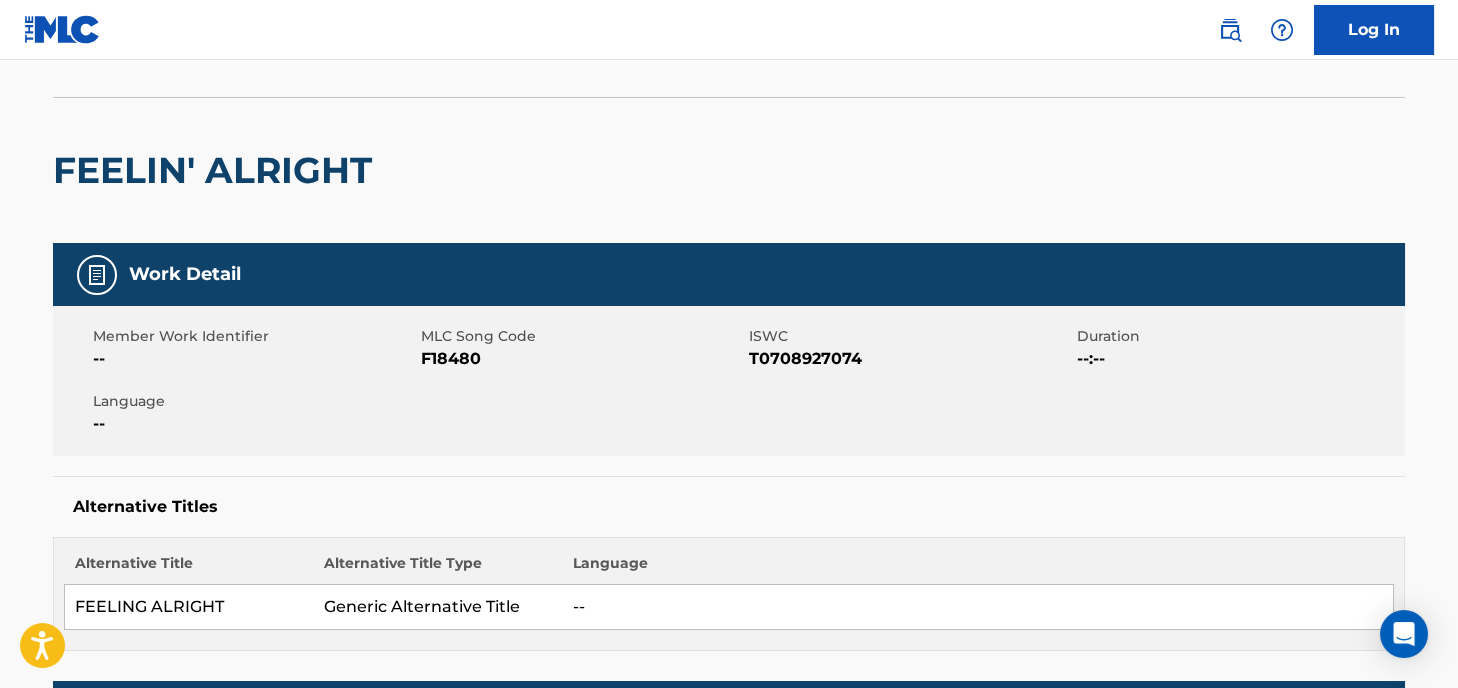 scroll, scrollTop: 0, scrollLeft: 0, axis: both 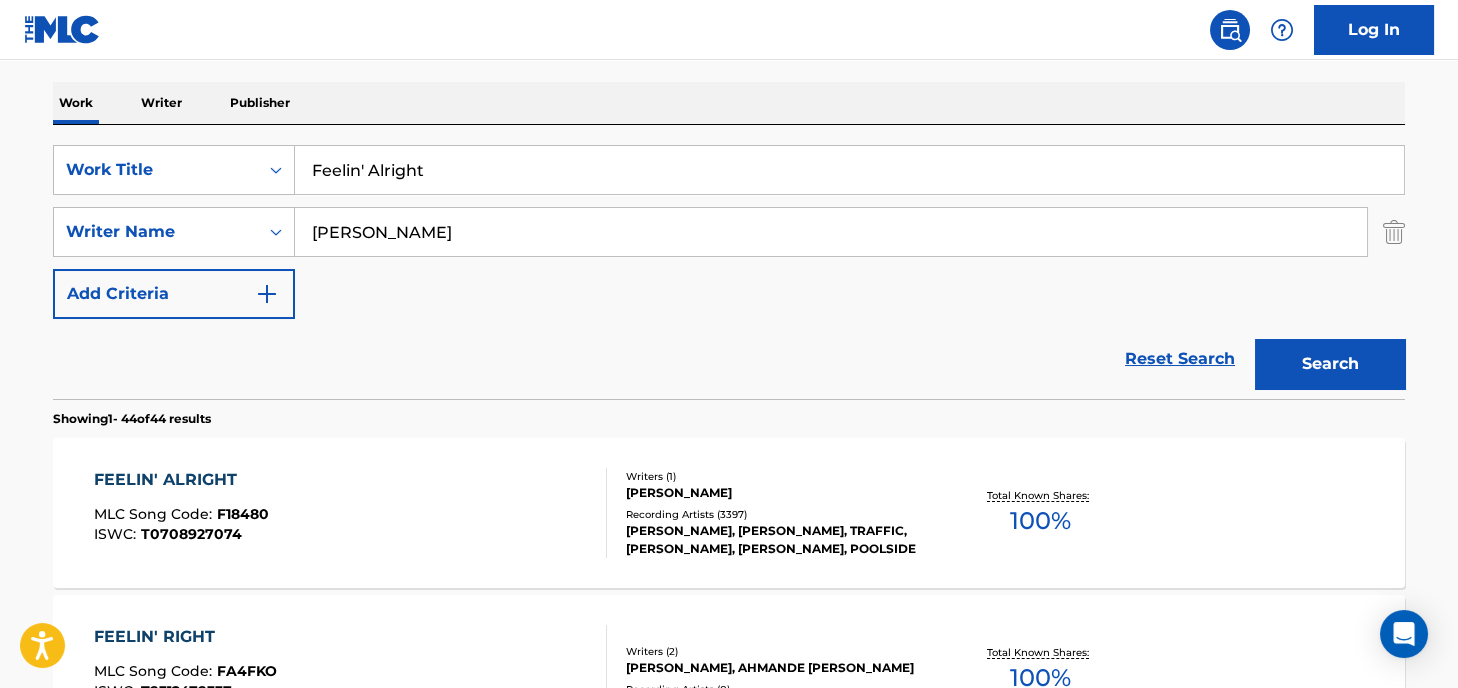 click on "Reset Search Search" at bounding box center (729, 359) 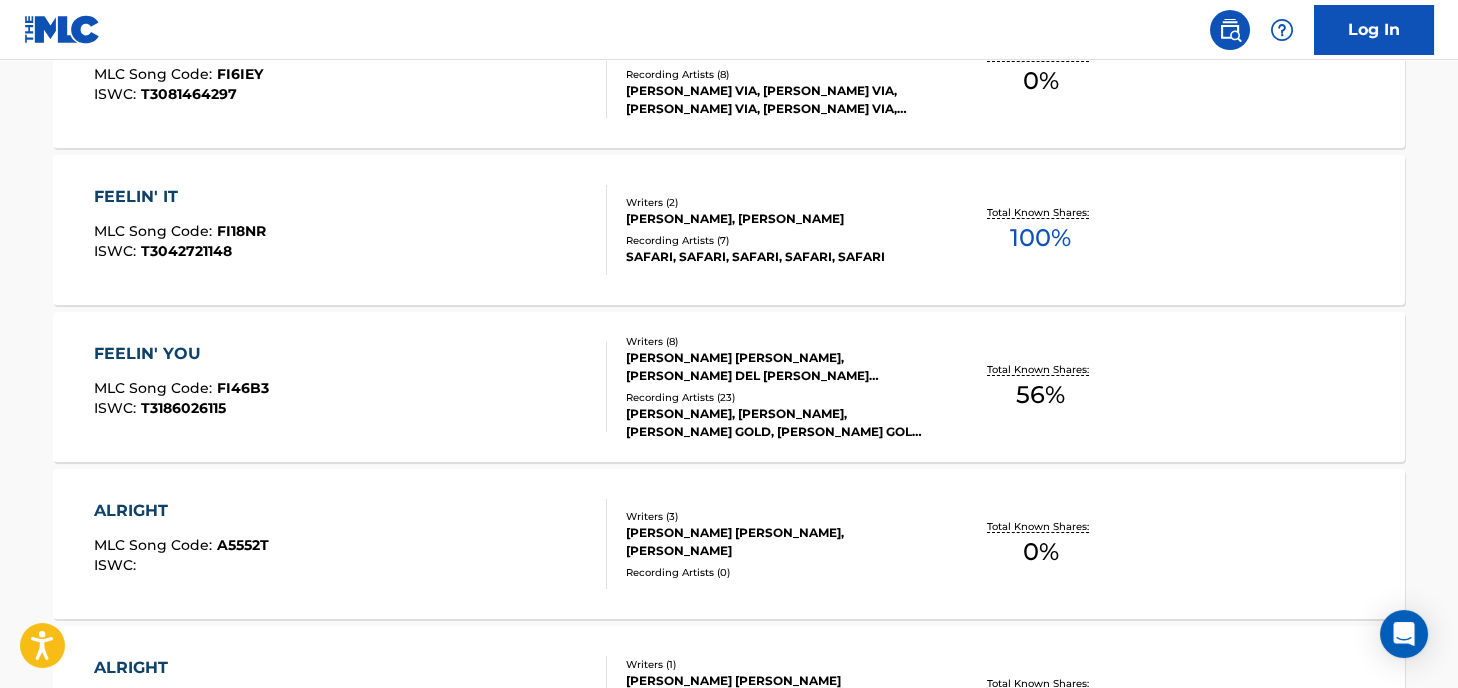 scroll, scrollTop: 1200, scrollLeft: 0, axis: vertical 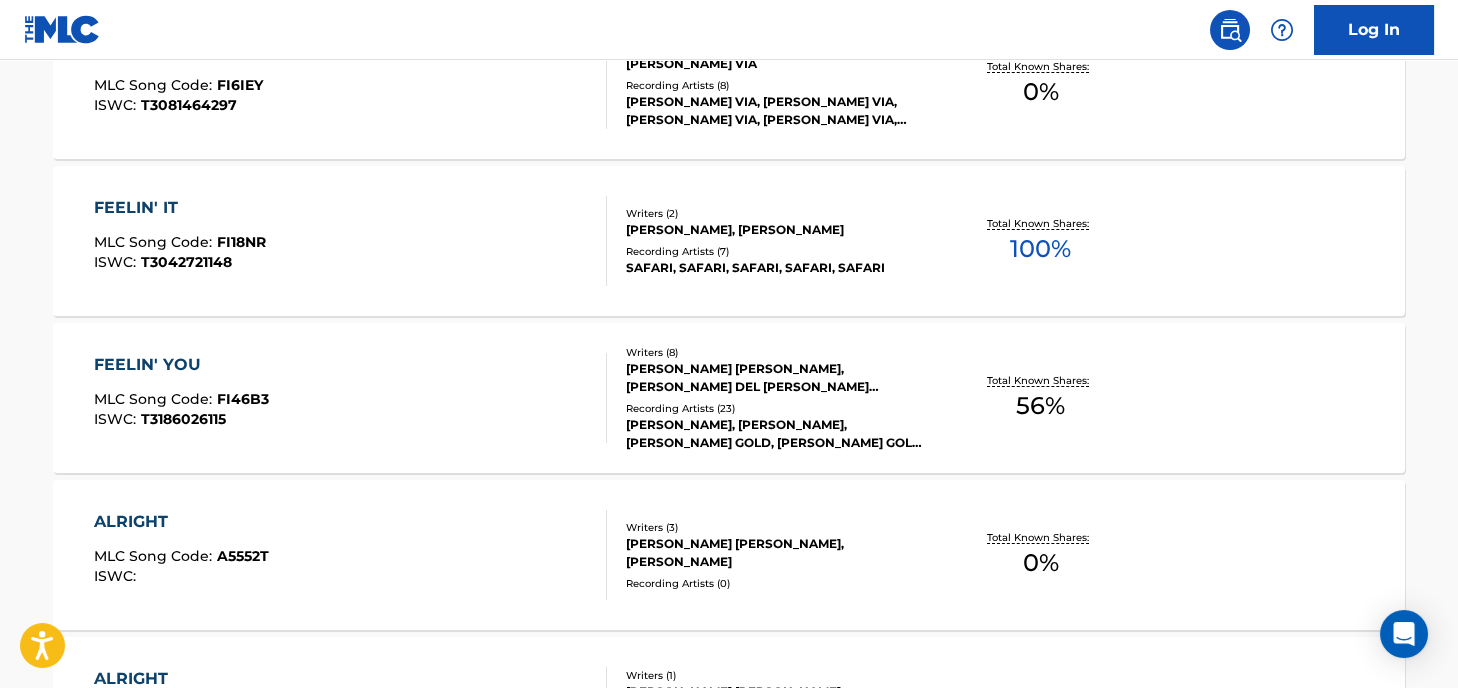 click on "FEELIN' IT" at bounding box center (180, 208) 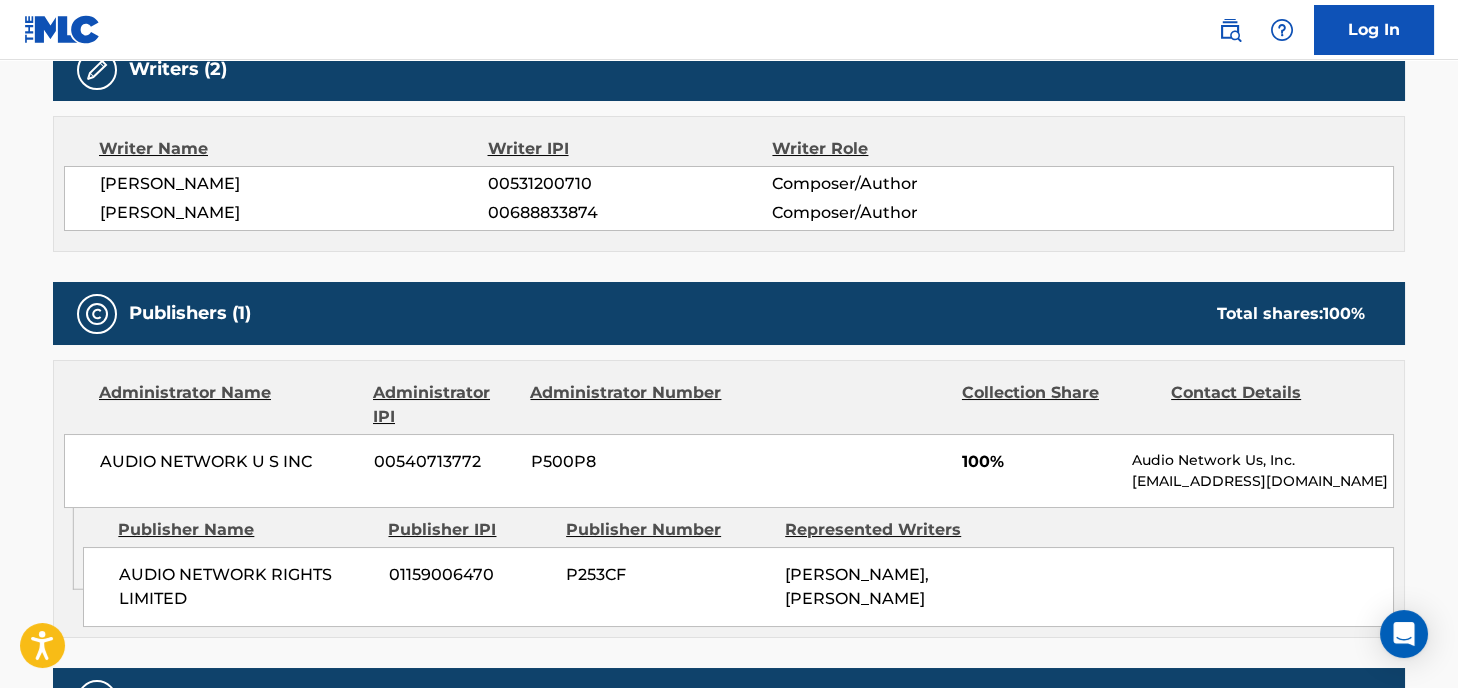 scroll, scrollTop: 600, scrollLeft: 0, axis: vertical 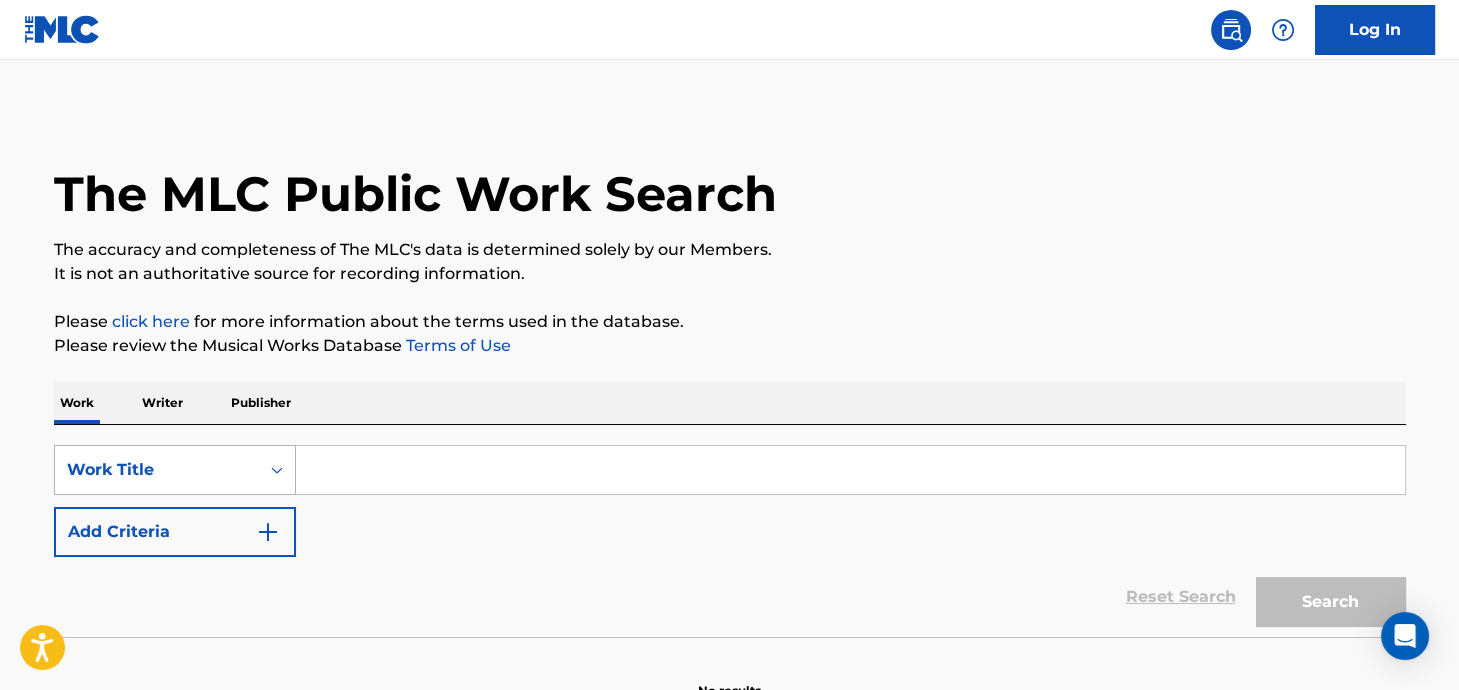 click on "Work Title" at bounding box center (175, 470) 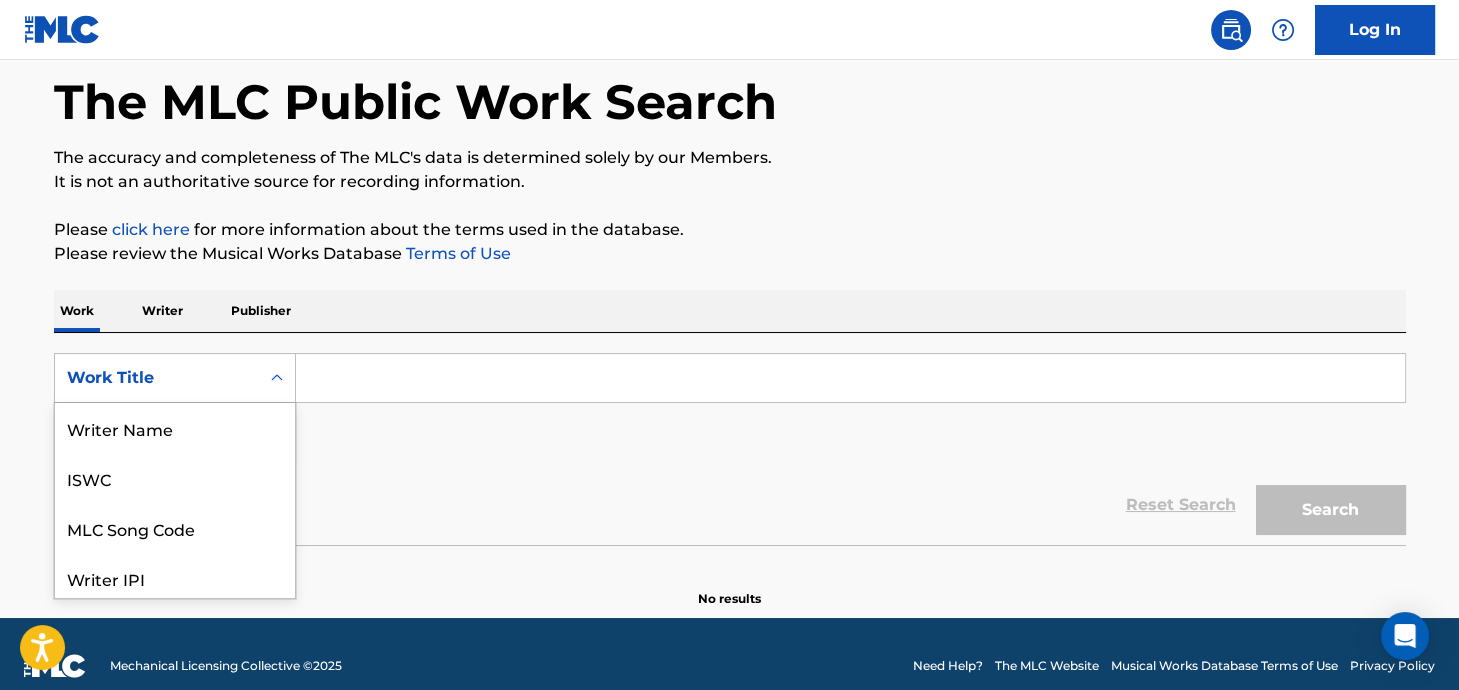scroll, scrollTop: 104, scrollLeft: 0, axis: vertical 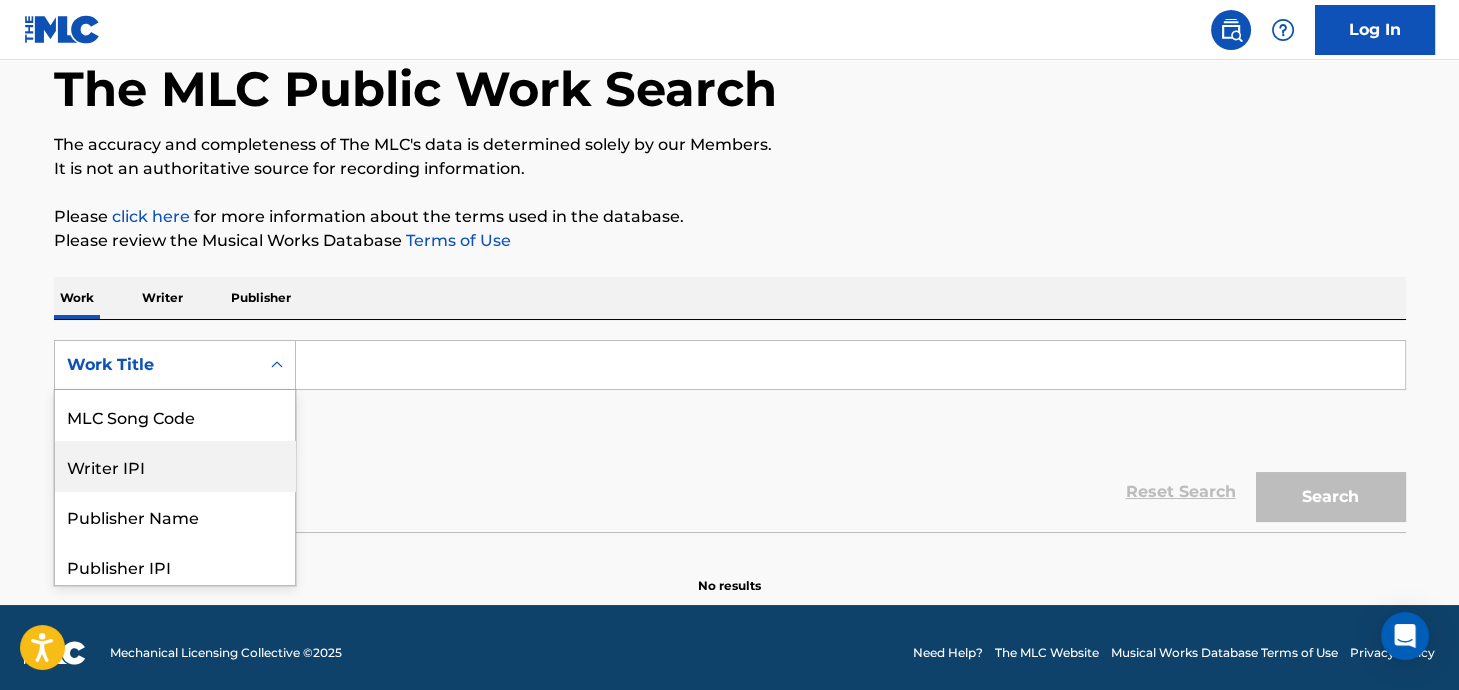 drag, startPoint x: 204, startPoint y: 468, endPoint x: 265, endPoint y: 470, distance: 61.03278 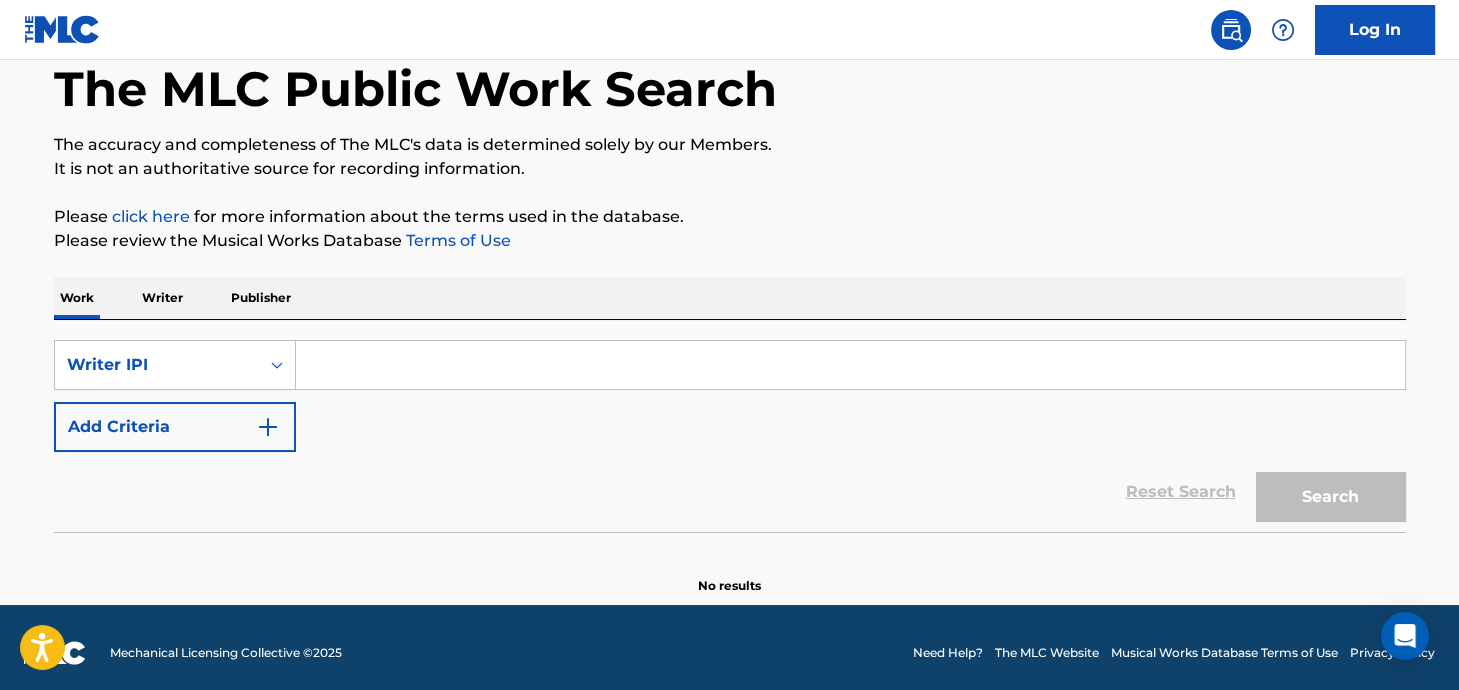 click at bounding box center (850, 365) 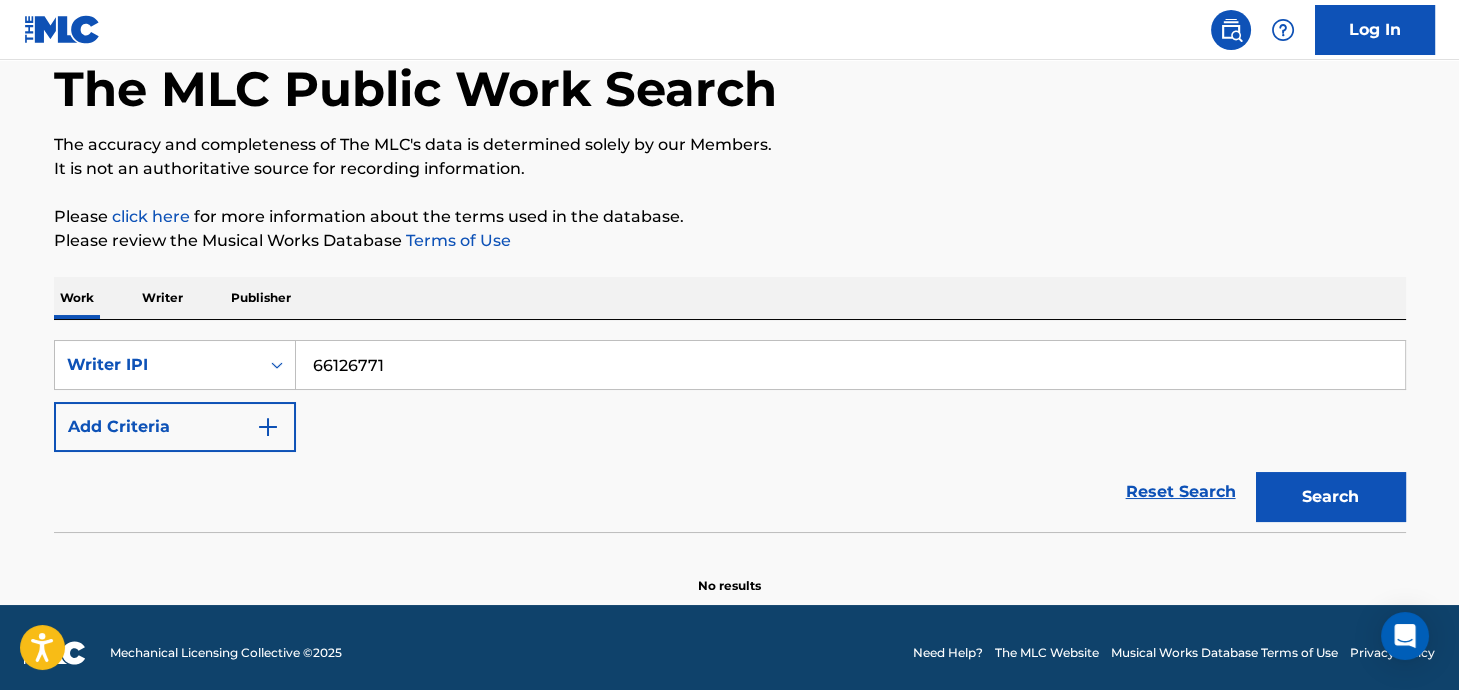 click on "Search" at bounding box center [1331, 497] 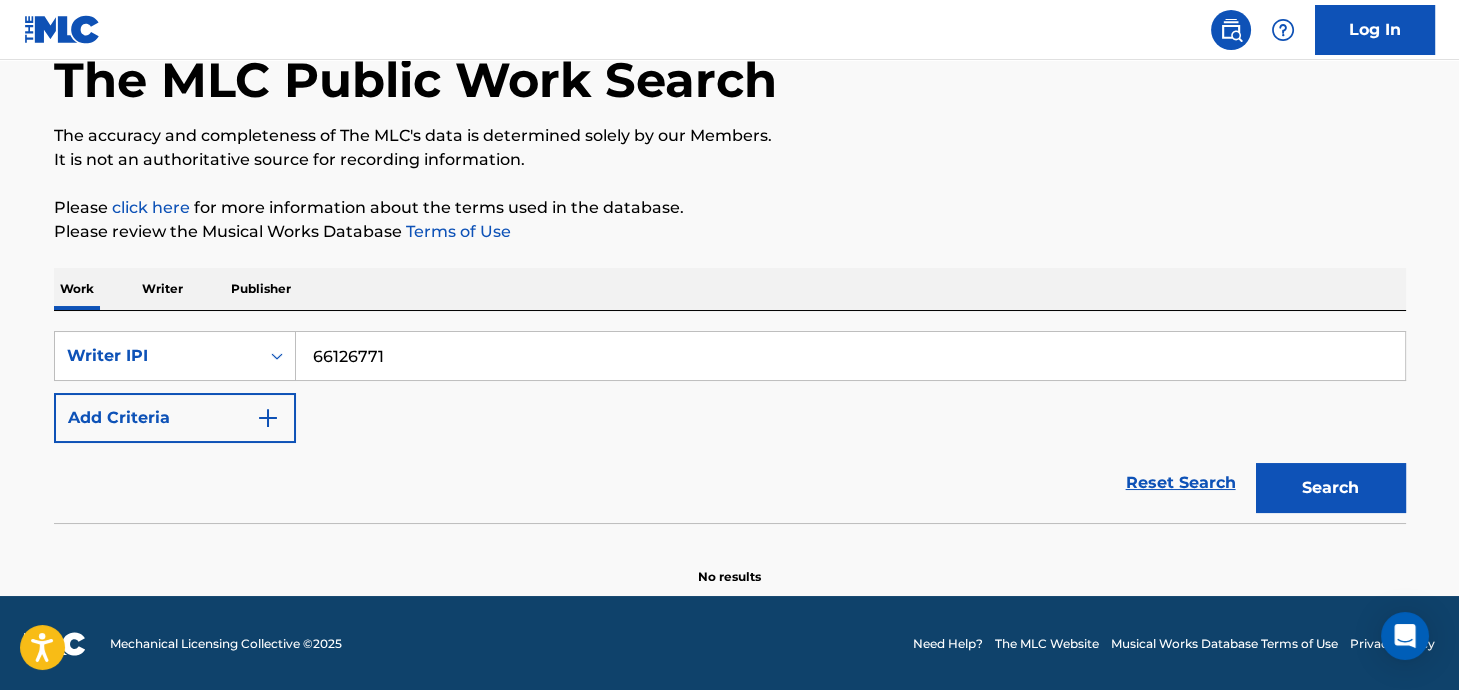 scroll, scrollTop: 115, scrollLeft: 0, axis: vertical 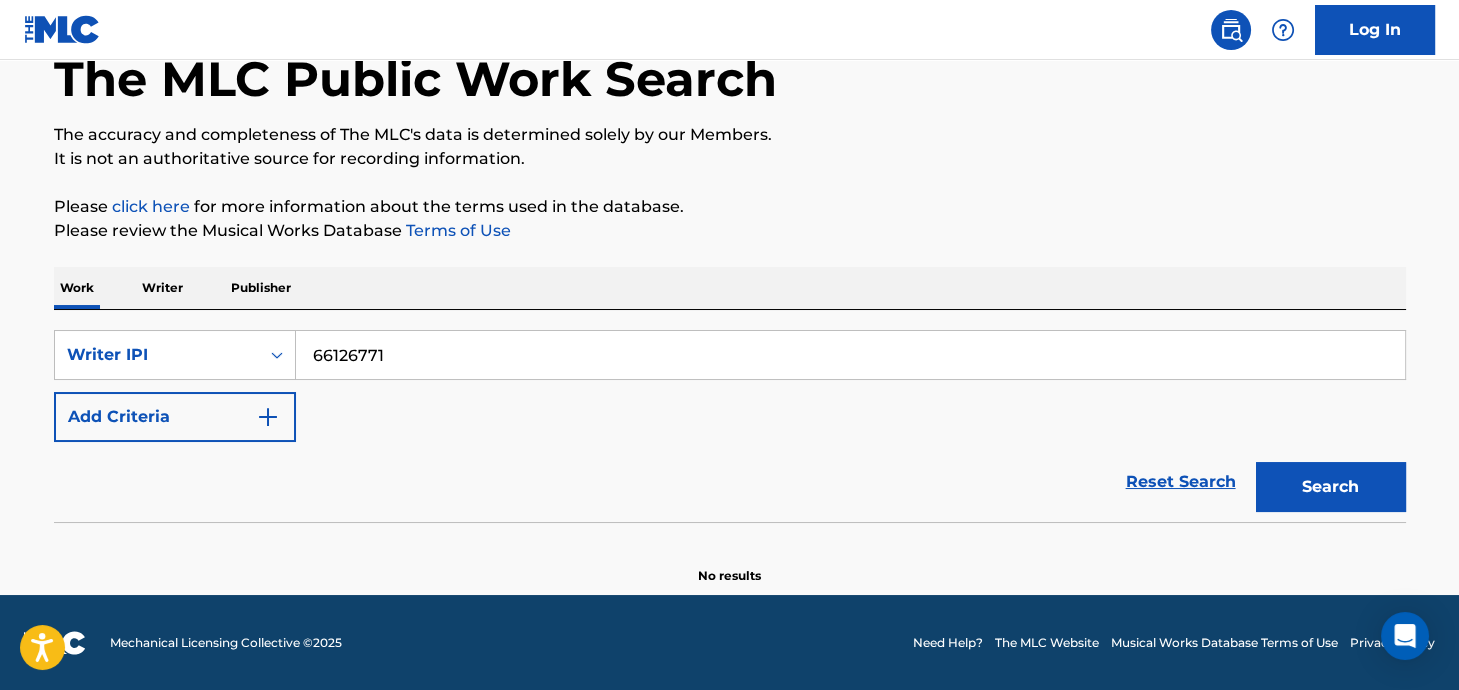 click on "66126771" at bounding box center (850, 355) 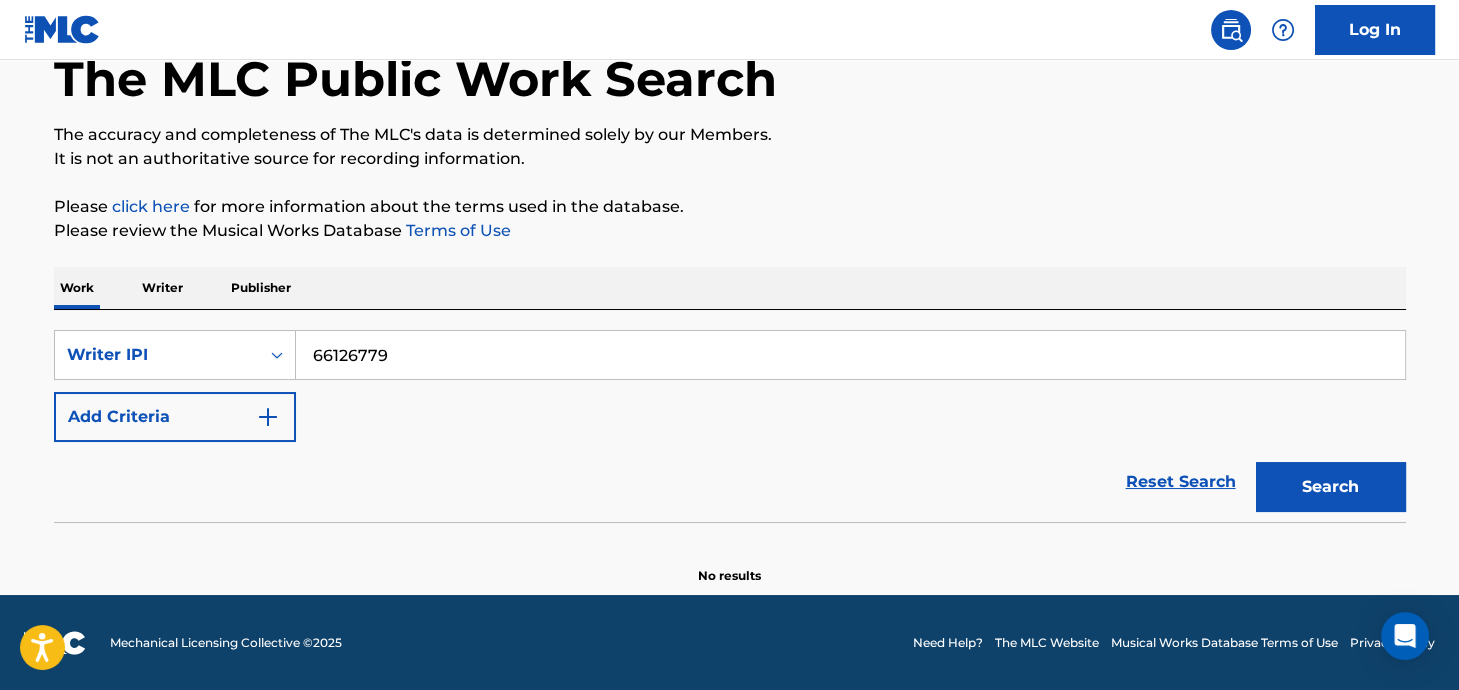 type on "66126779" 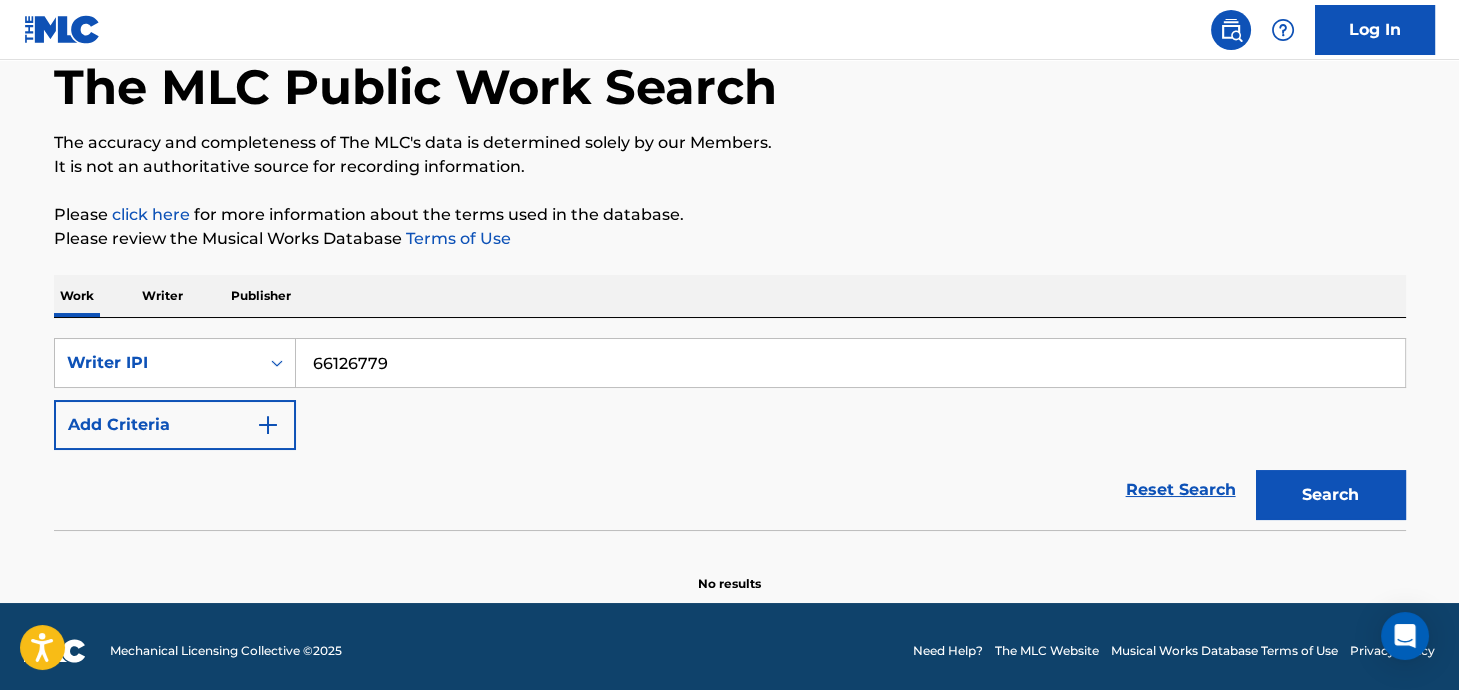 scroll, scrollTop: 115, scrollLeft: 0, axis: vertical 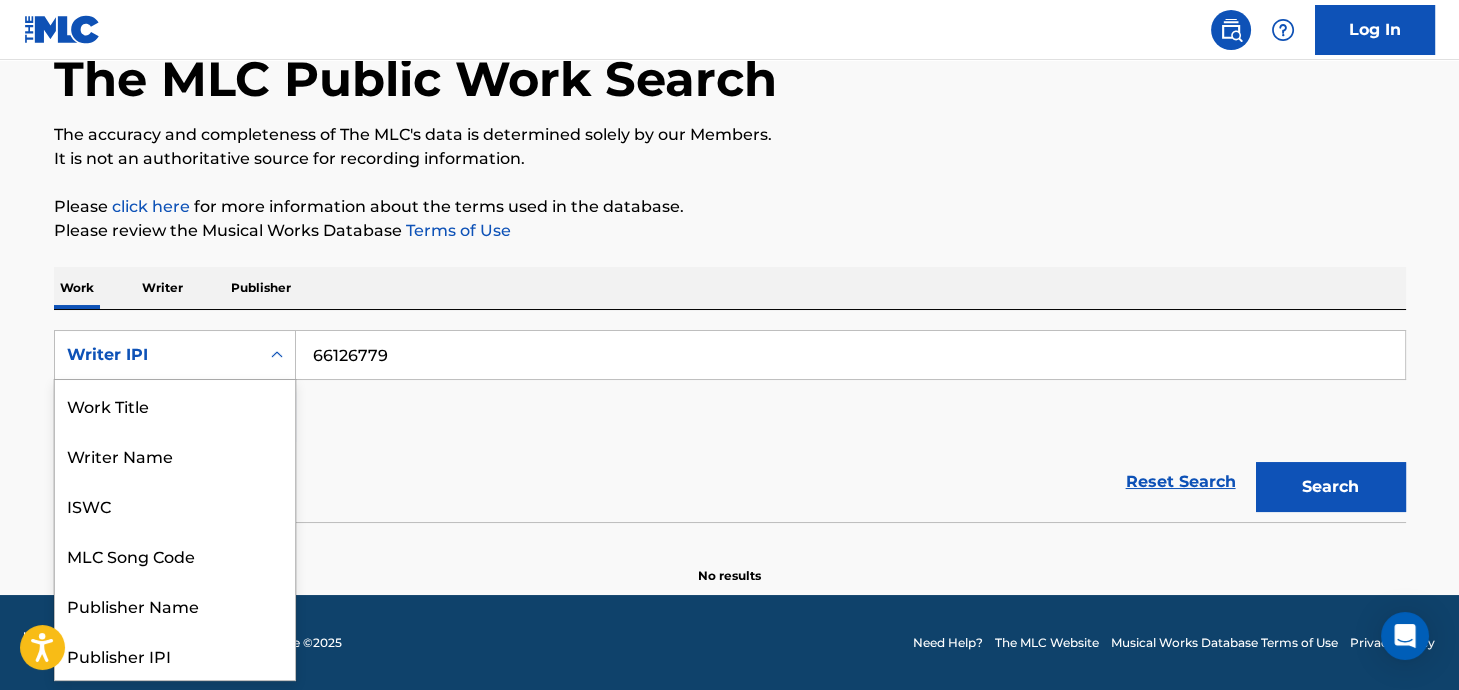 click 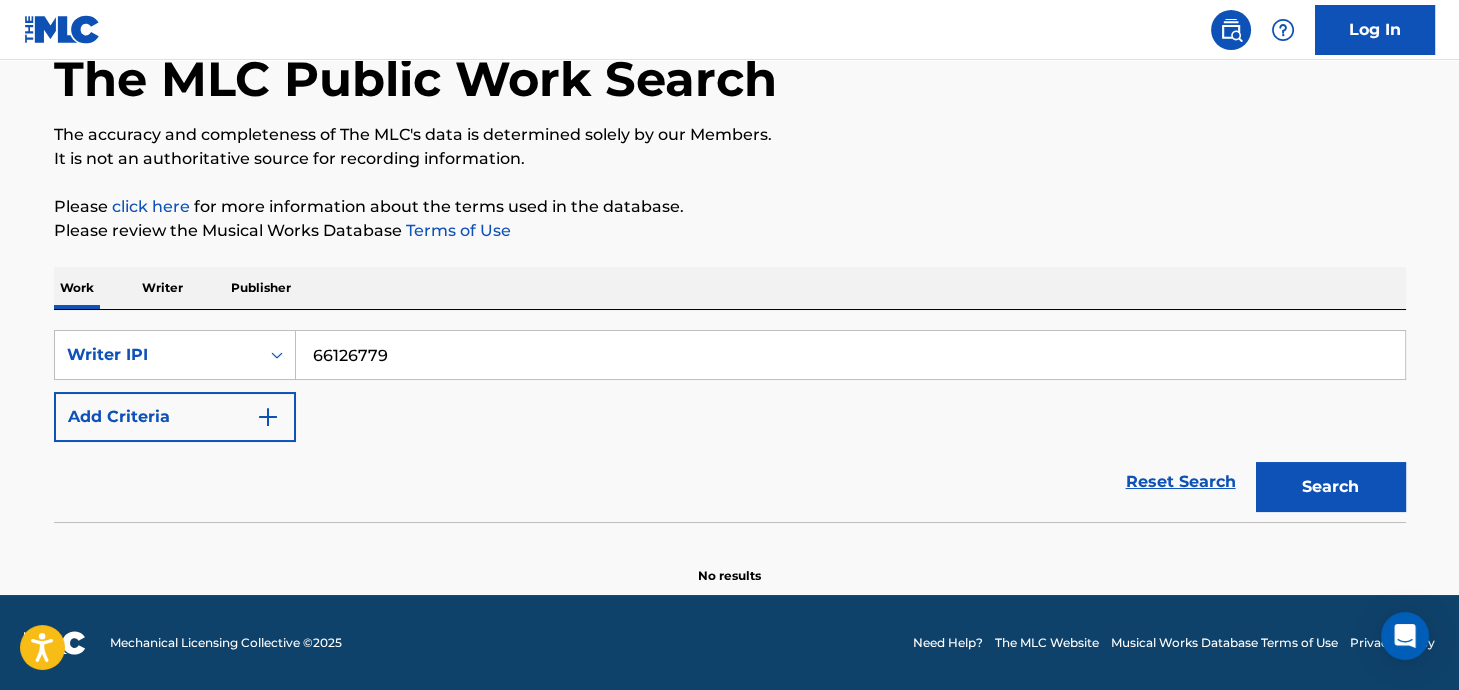 click on "Reset Search Search" at bounding box center [730, 482] 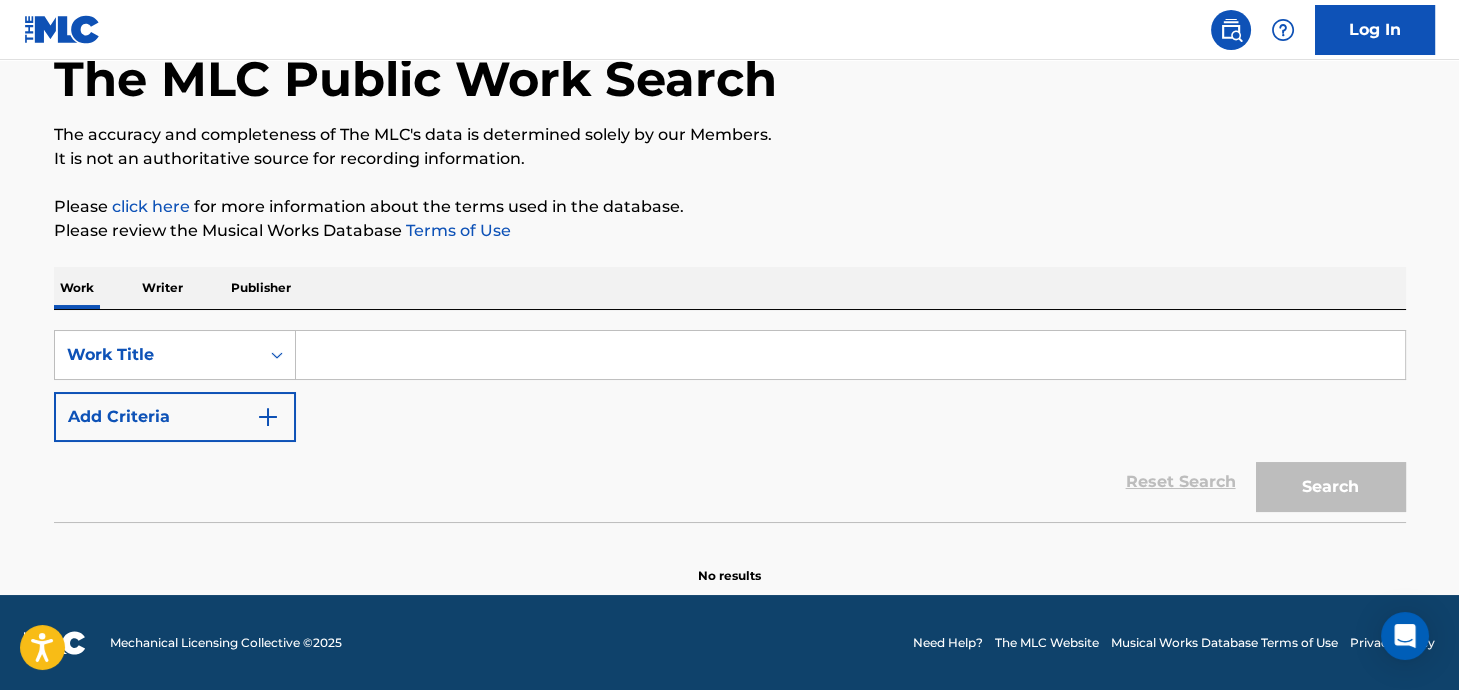click on "Writer" at bounding box center (162, 288) 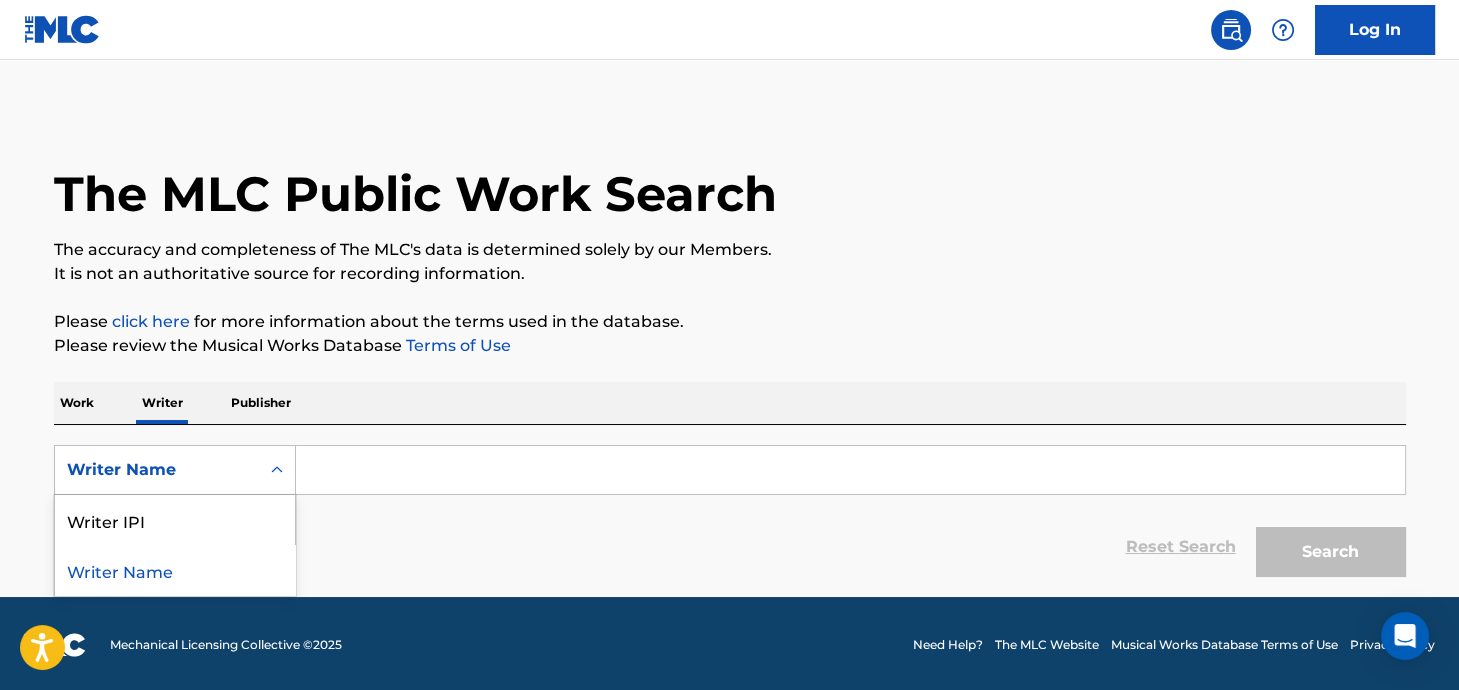 click 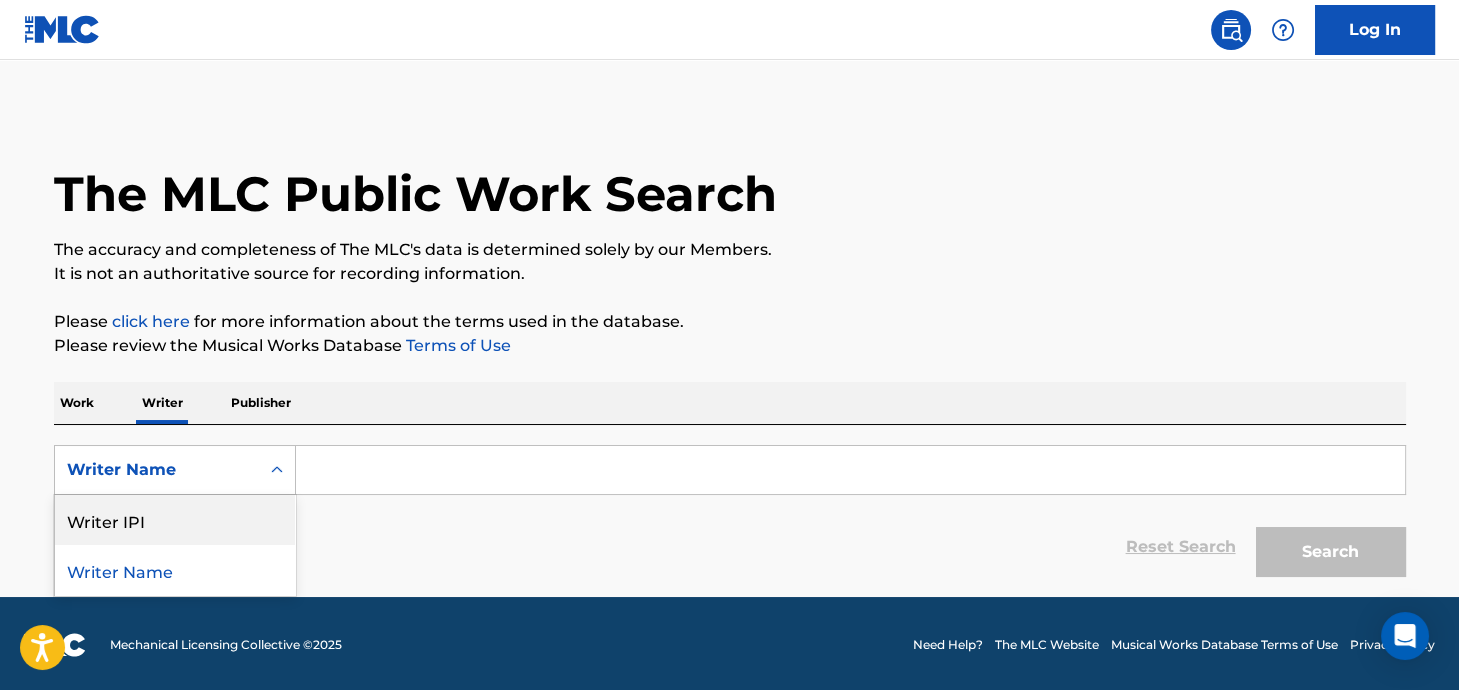 click on "Writer IPI" at bounding box center (175, 520) 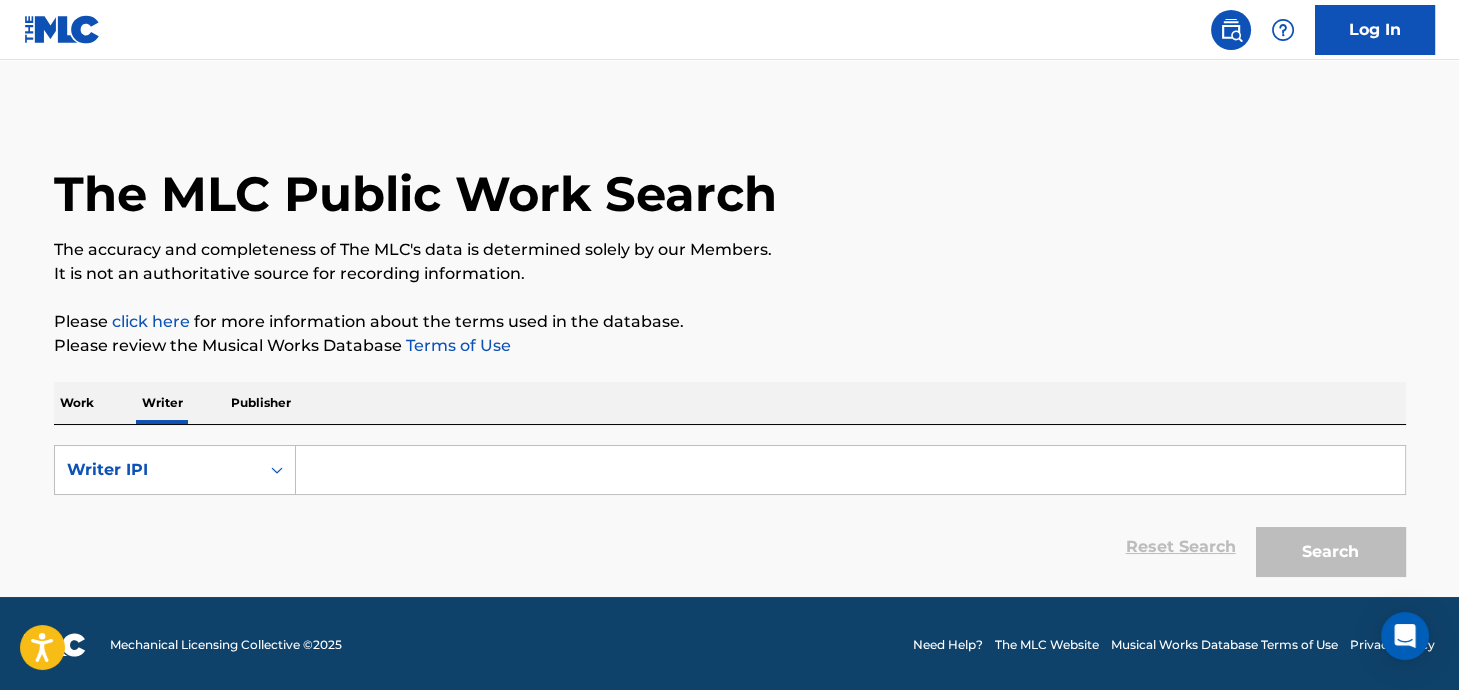 click at bounding box center (850, 470) 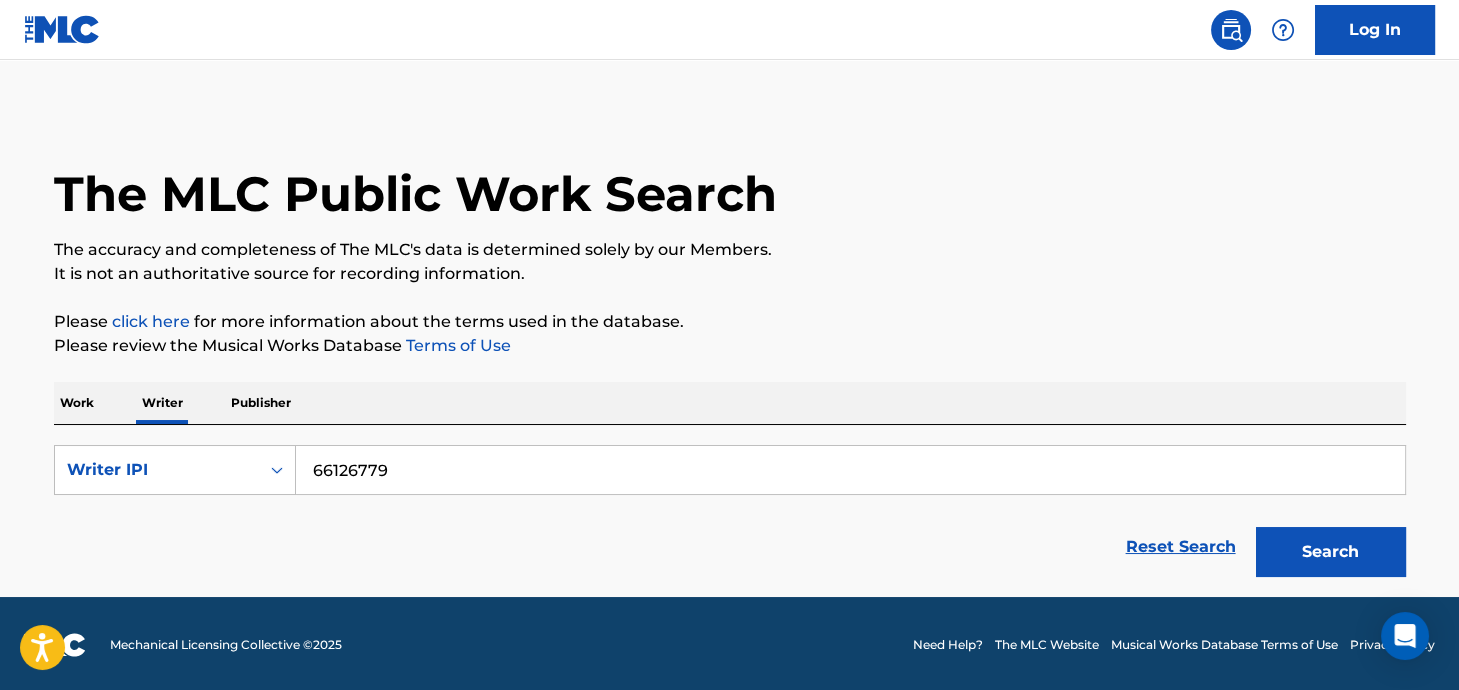 click on "Search" at bounding box center (1331, 552) 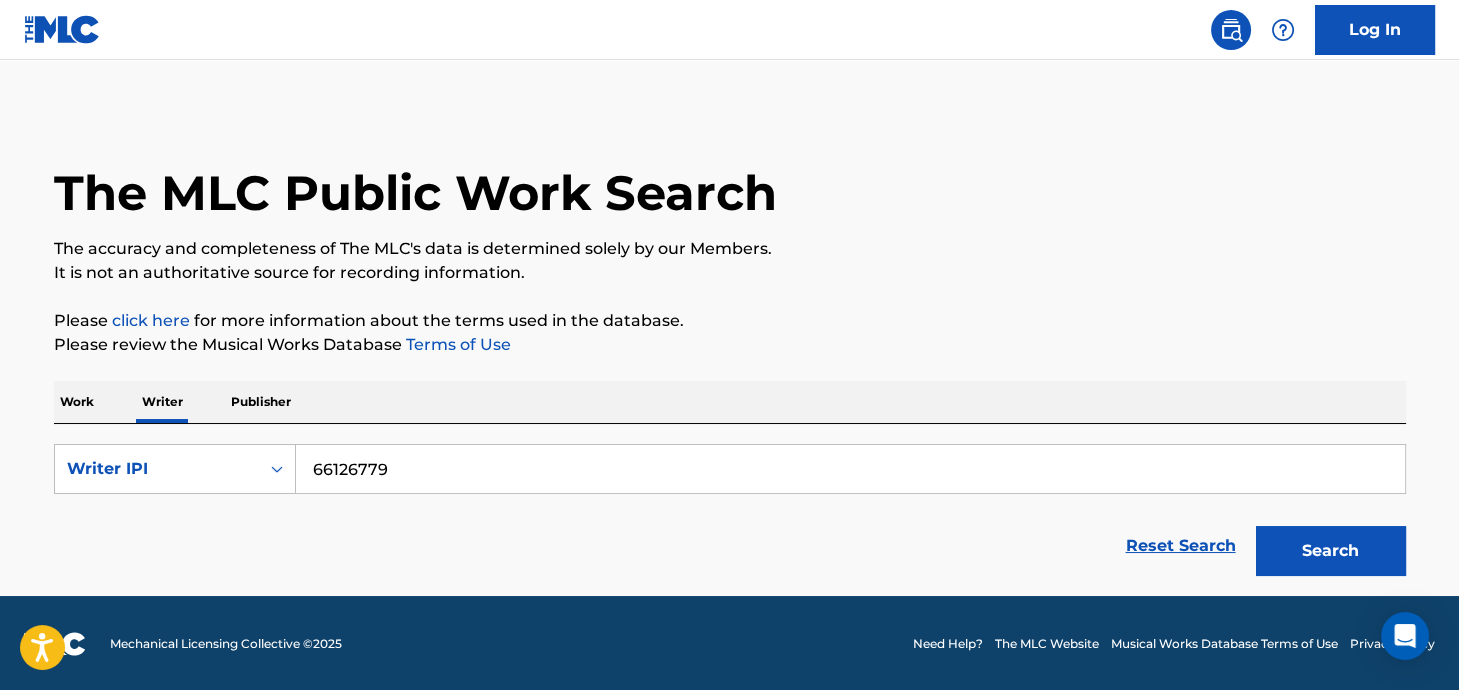 scroll, scrollTop: 2, scrollLeft: 0, axis: vertical 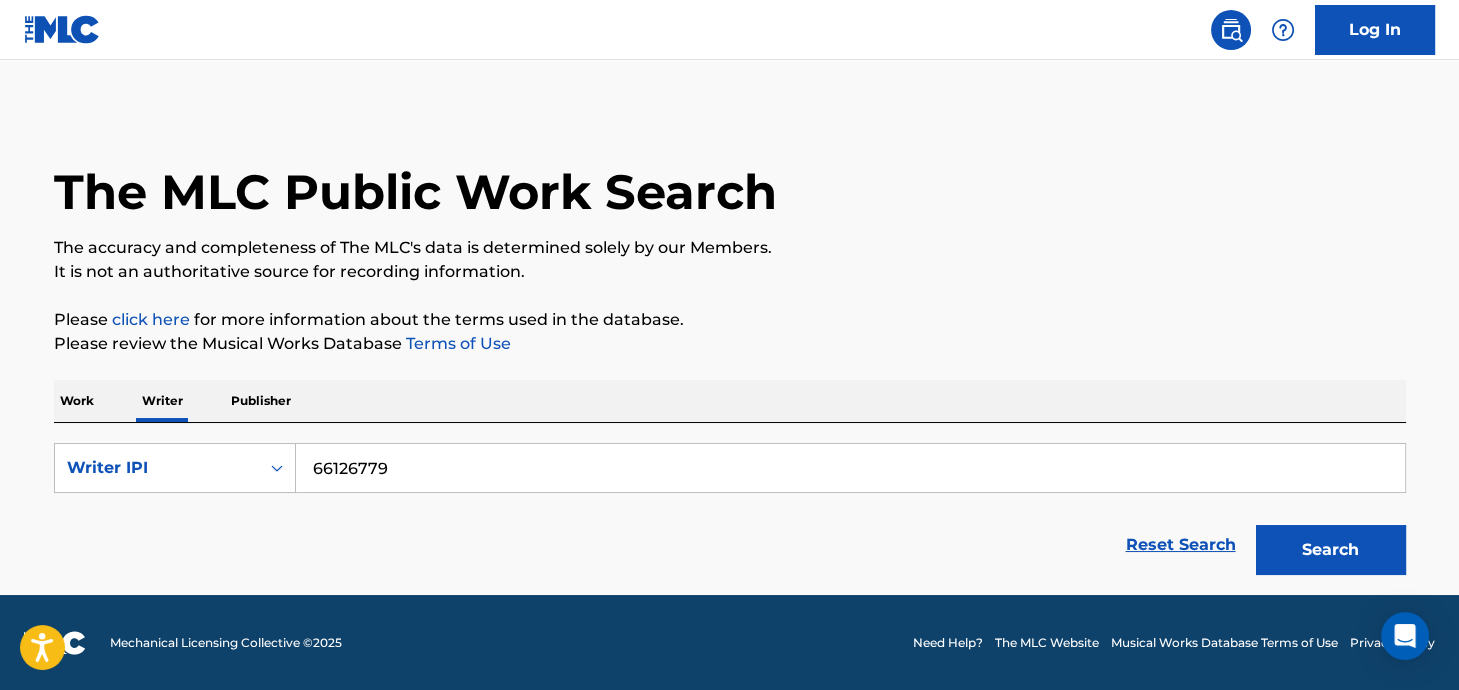 click on "Reset Search Search" at bounding box center (730, 545) 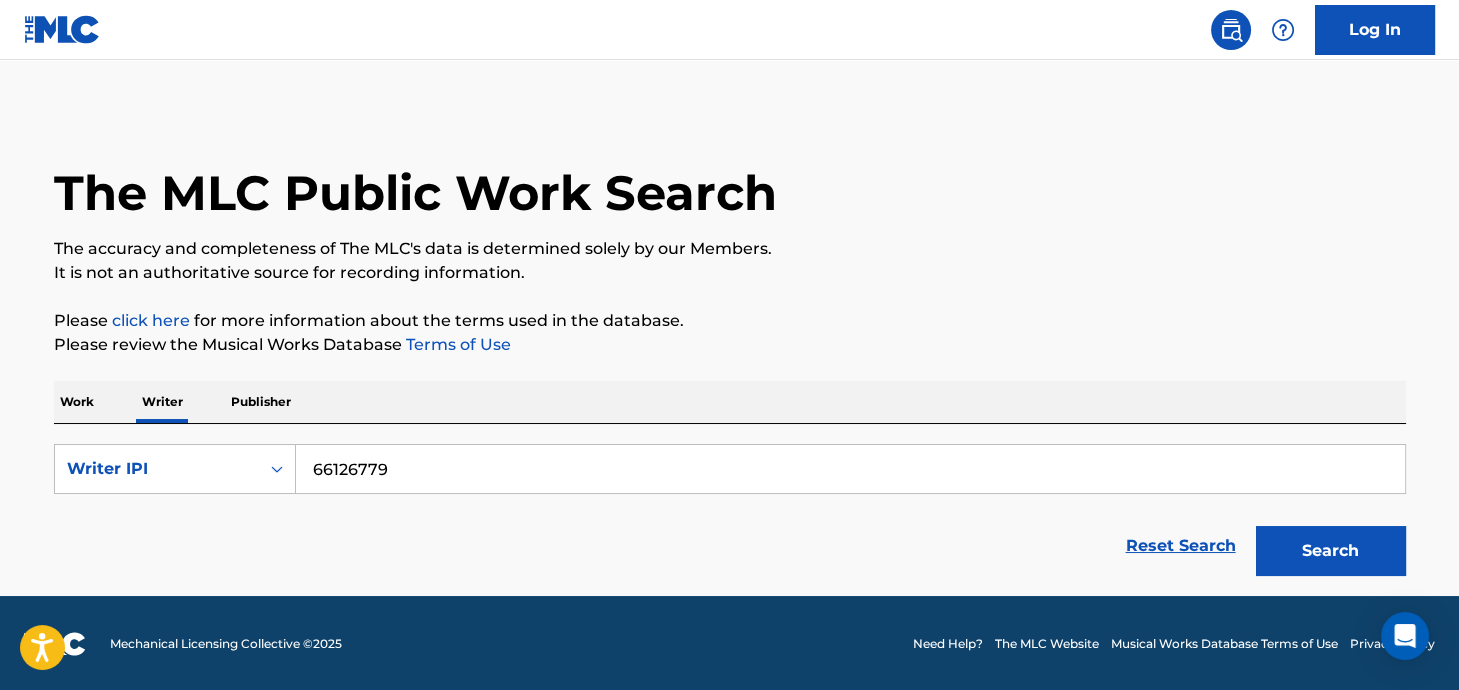 scroll, scrollTop: 2, scrollLeft: 0, axis: vertical 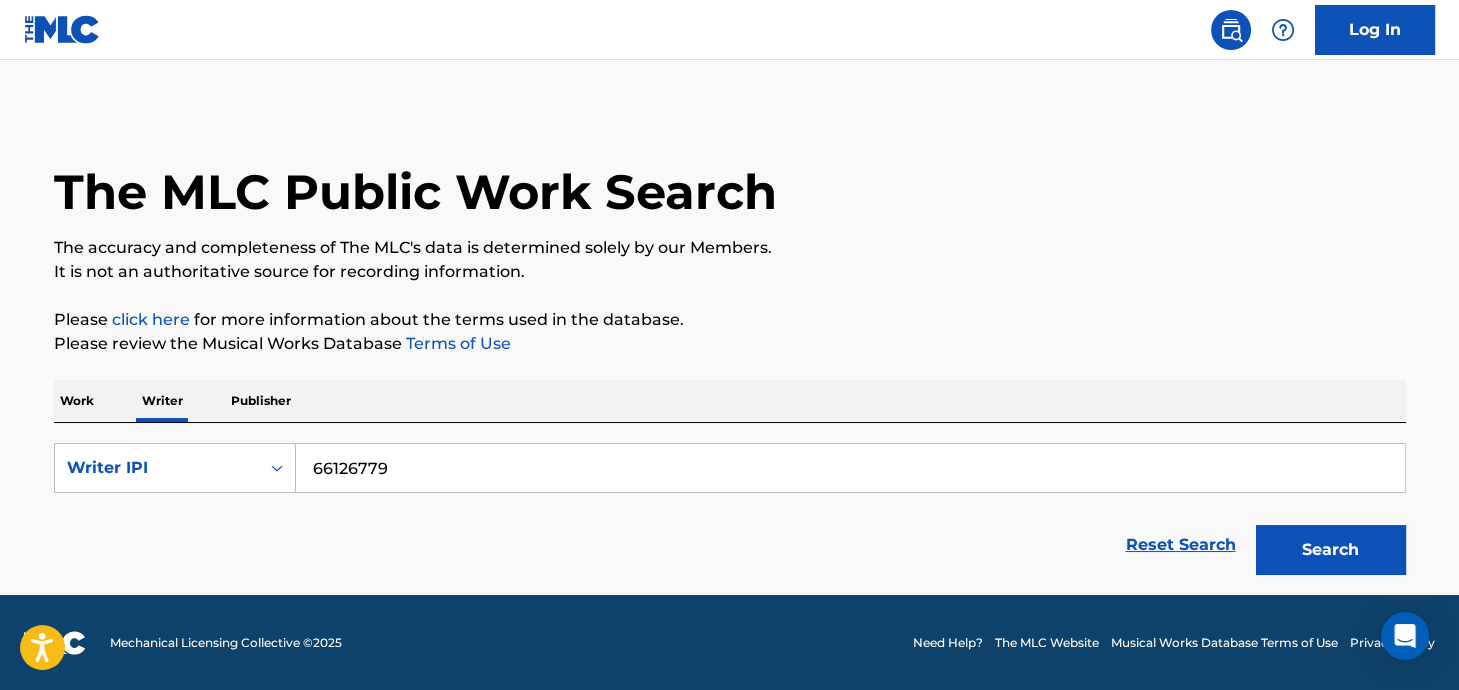 click on "66126779" at bounding box center (850, 468) 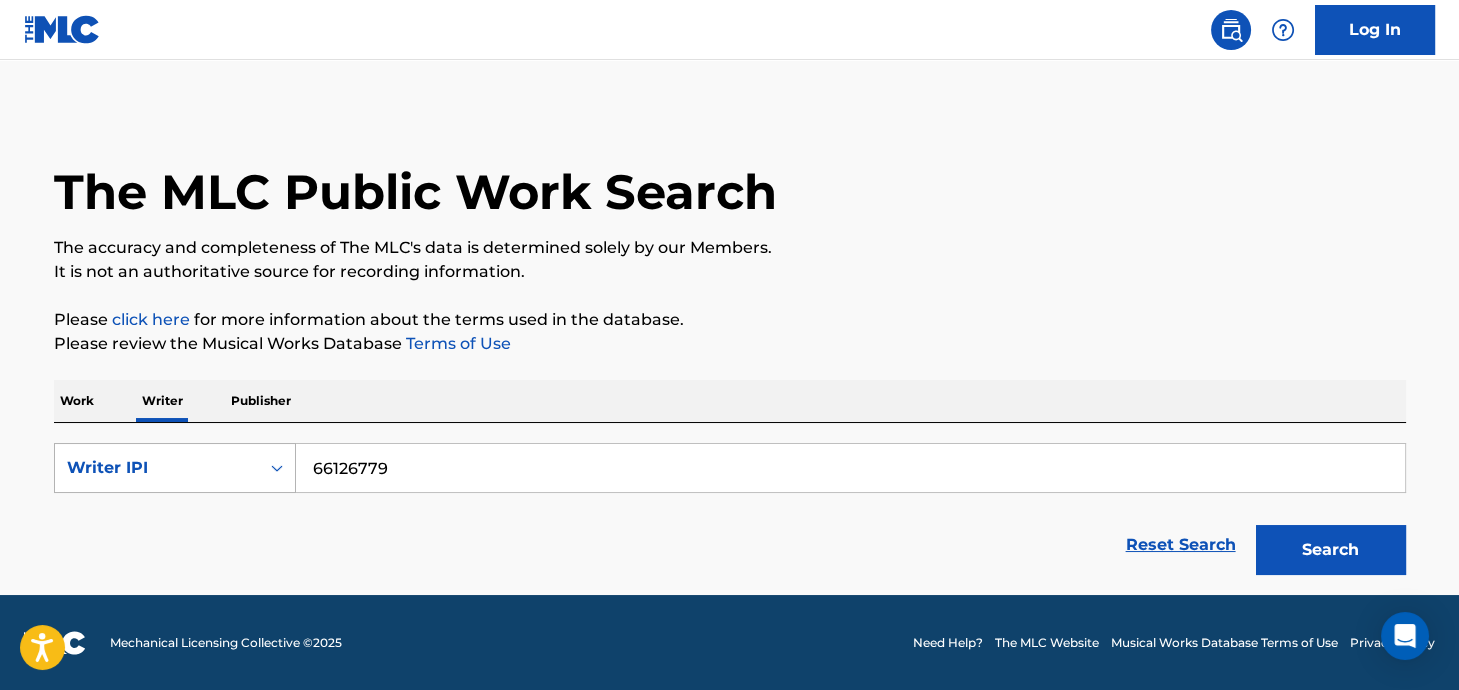 drag, startPoint x: 405, startPoint y: 470, endPoint x: 219, endPoint y: 470, distance: 186 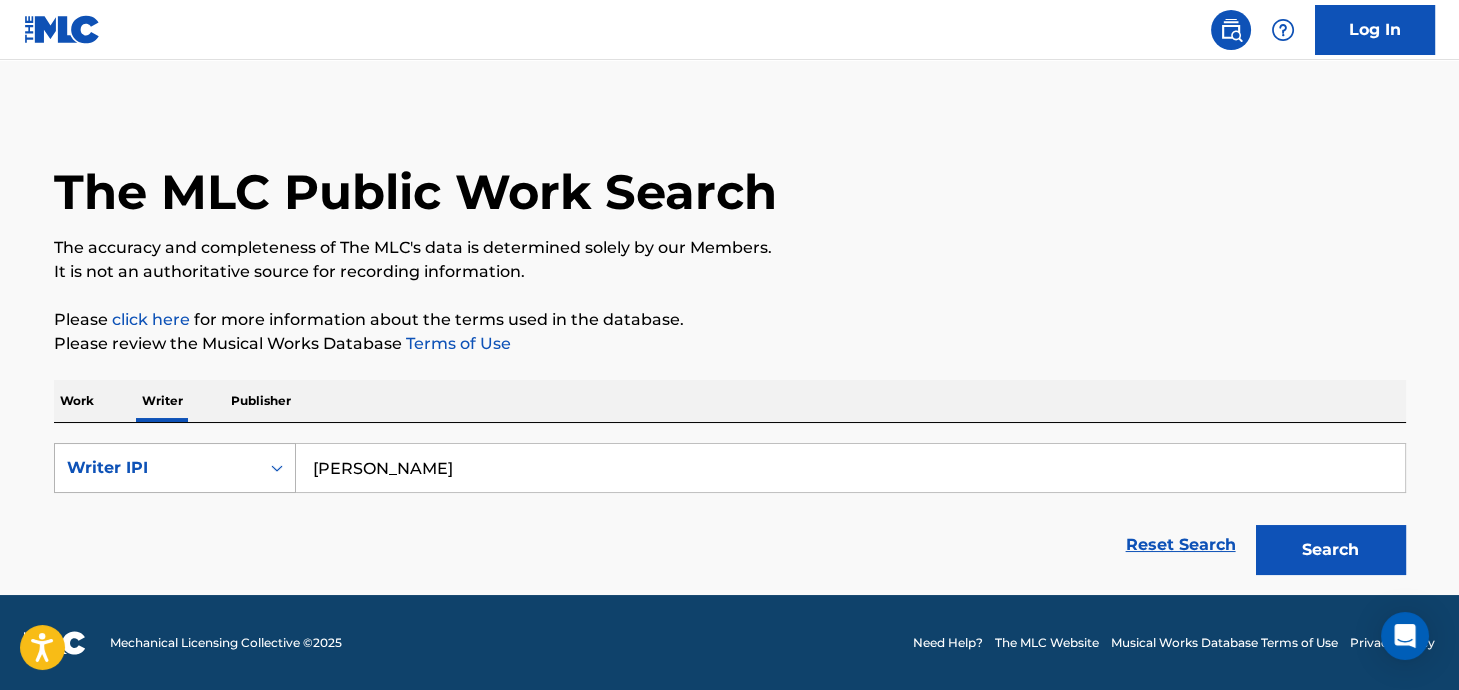 type on "[PERSON_NAME]" 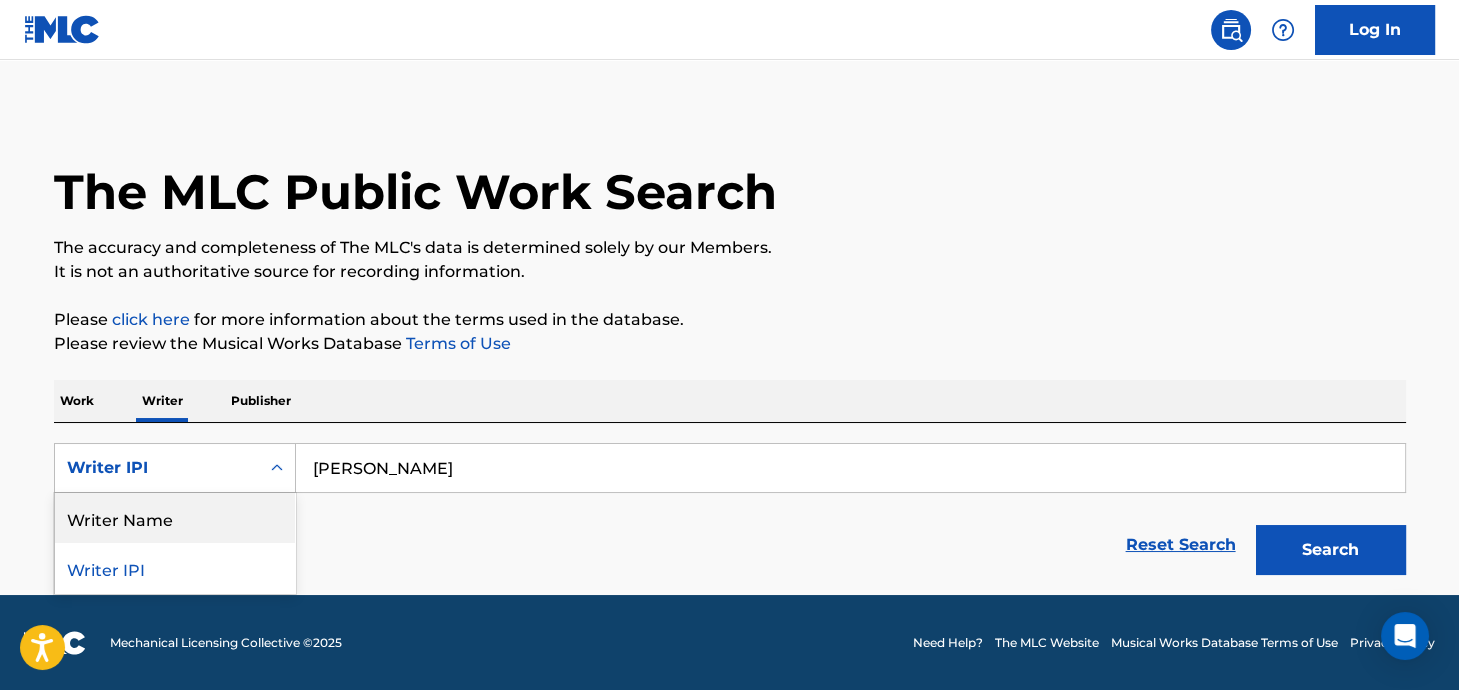 click on "Writer Name" at bounding box center (175, 518) 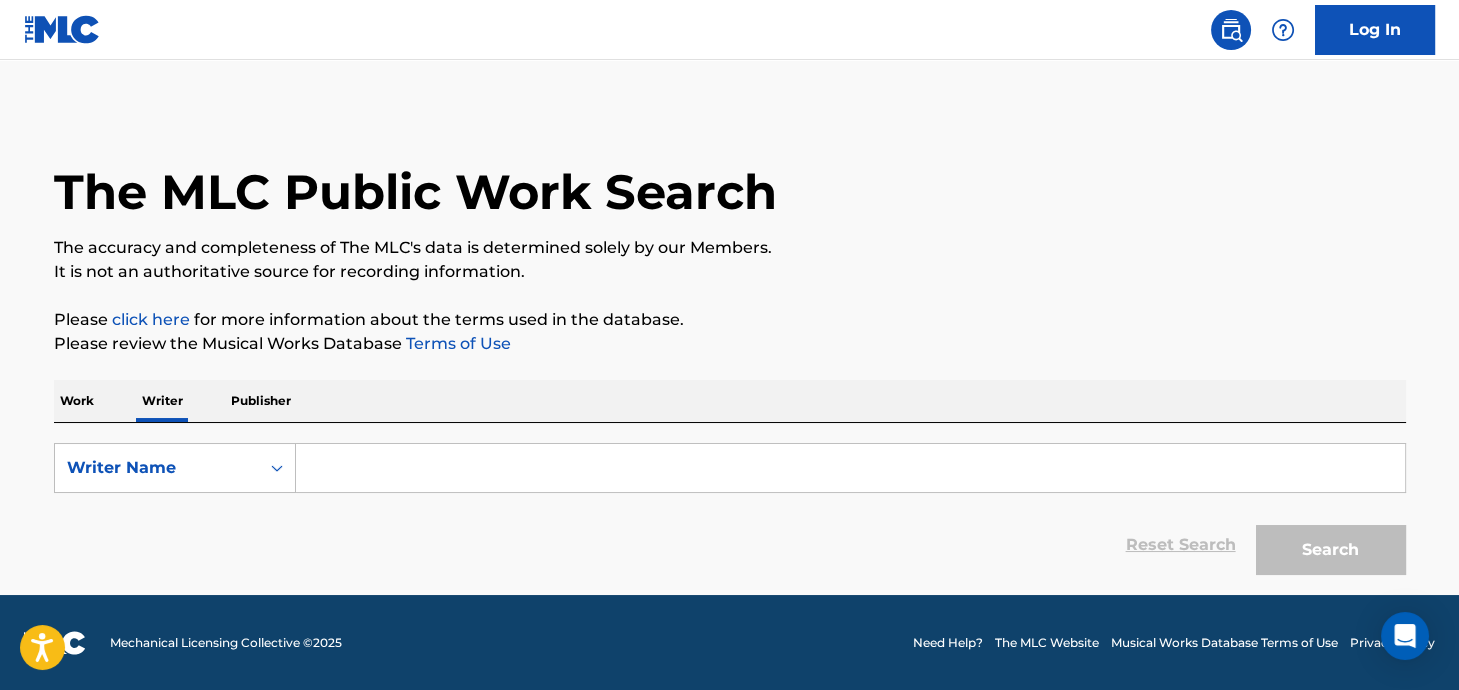 click at bounding box center [850, 468] 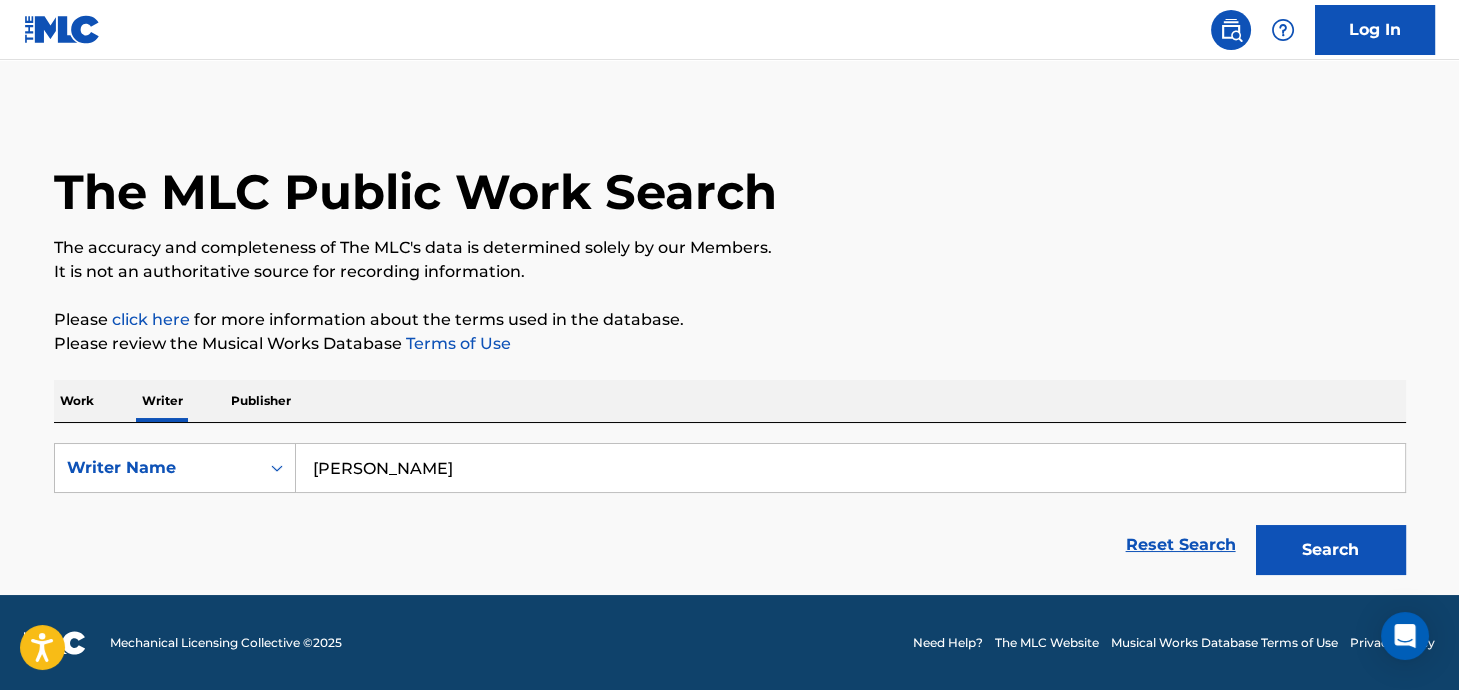type on "[PERSON_NAME]" 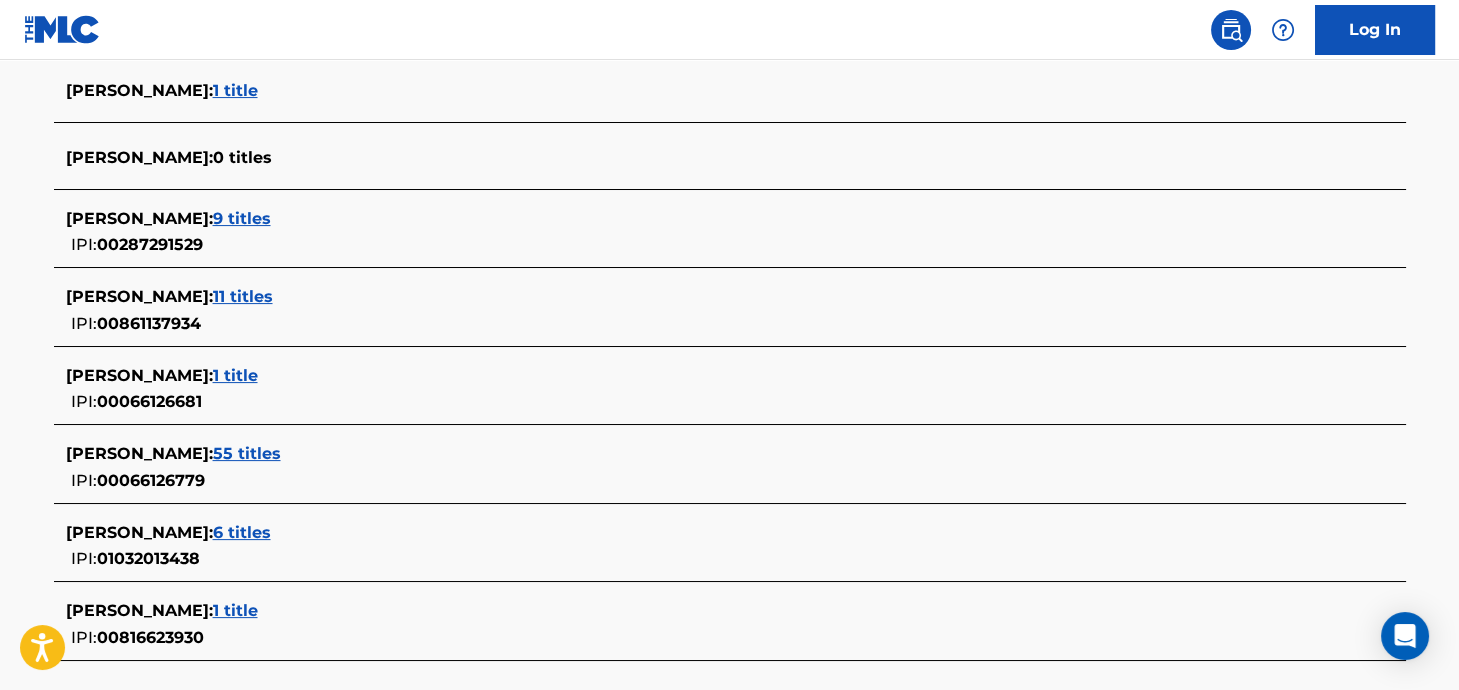 scroll, scrollTop: 769, scrollLeft: 0, axis: vertical 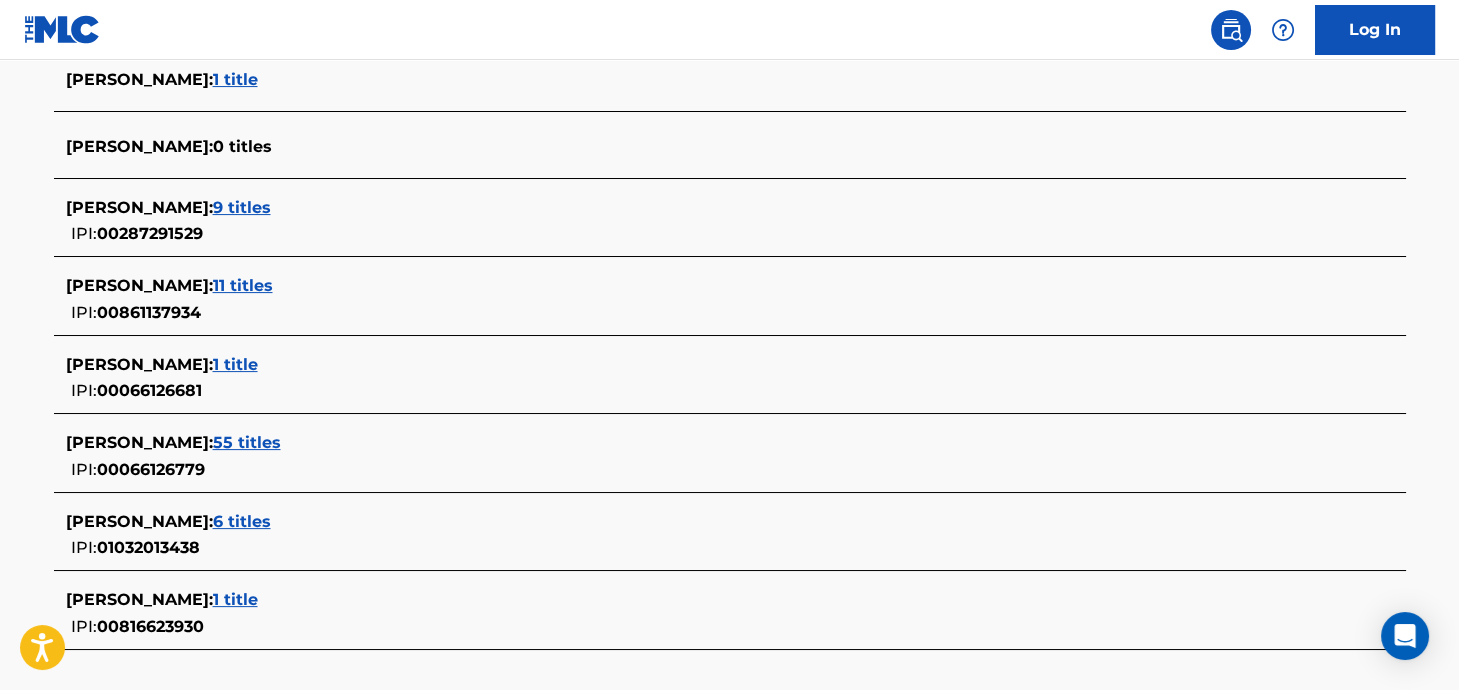 click on "55 titles" at bounding box center [247, 442] 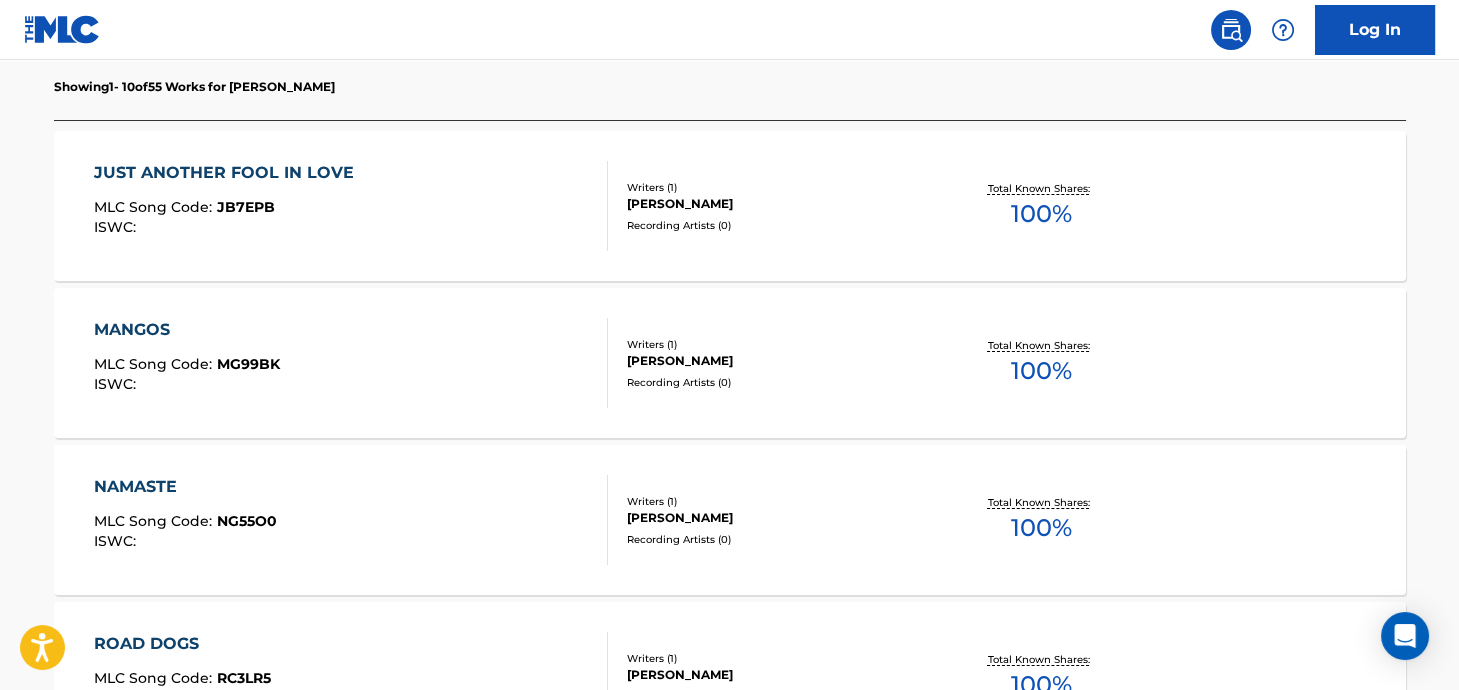scroll, scrollTop: 600, scrollLeft: 0, axis: vertical 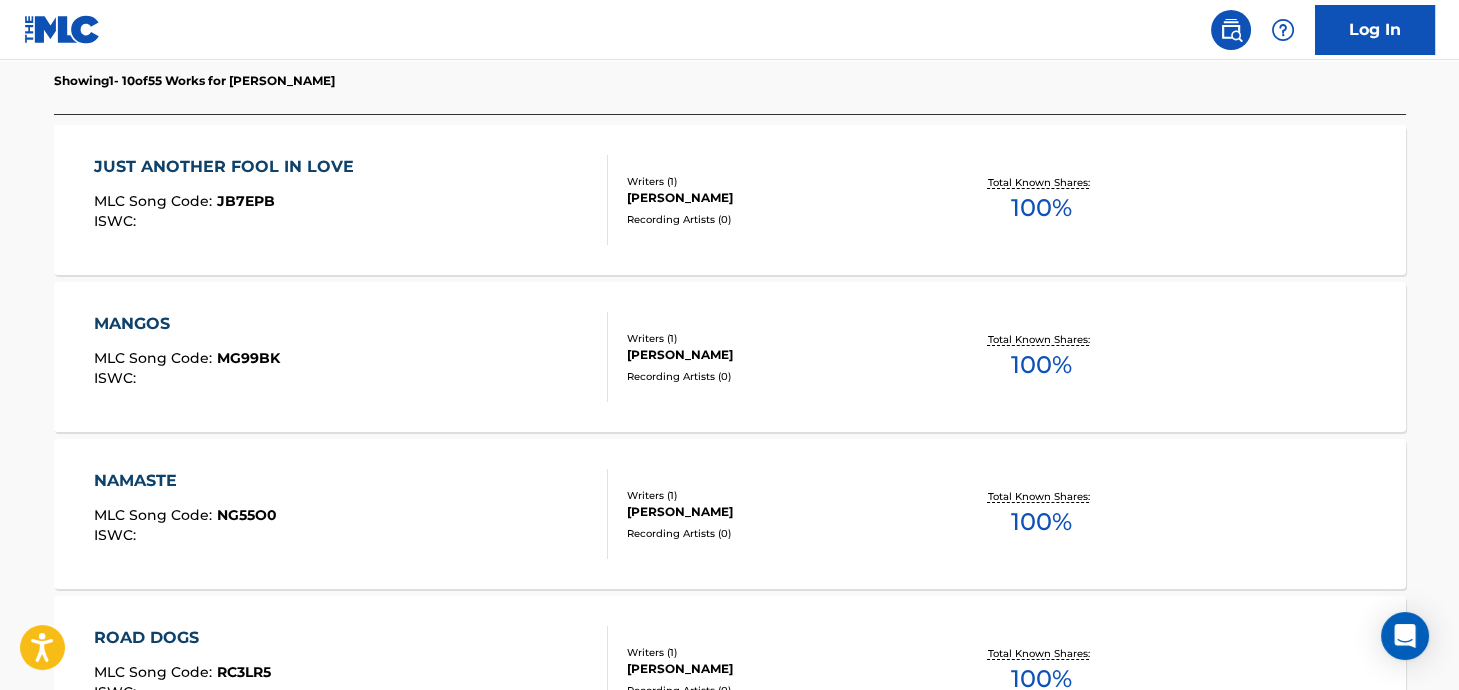 click on "JUST ANOTHER FOOL IN LOVE MLC Song Code : JB7EPB ISWC :" at bounding box center [351, 200] 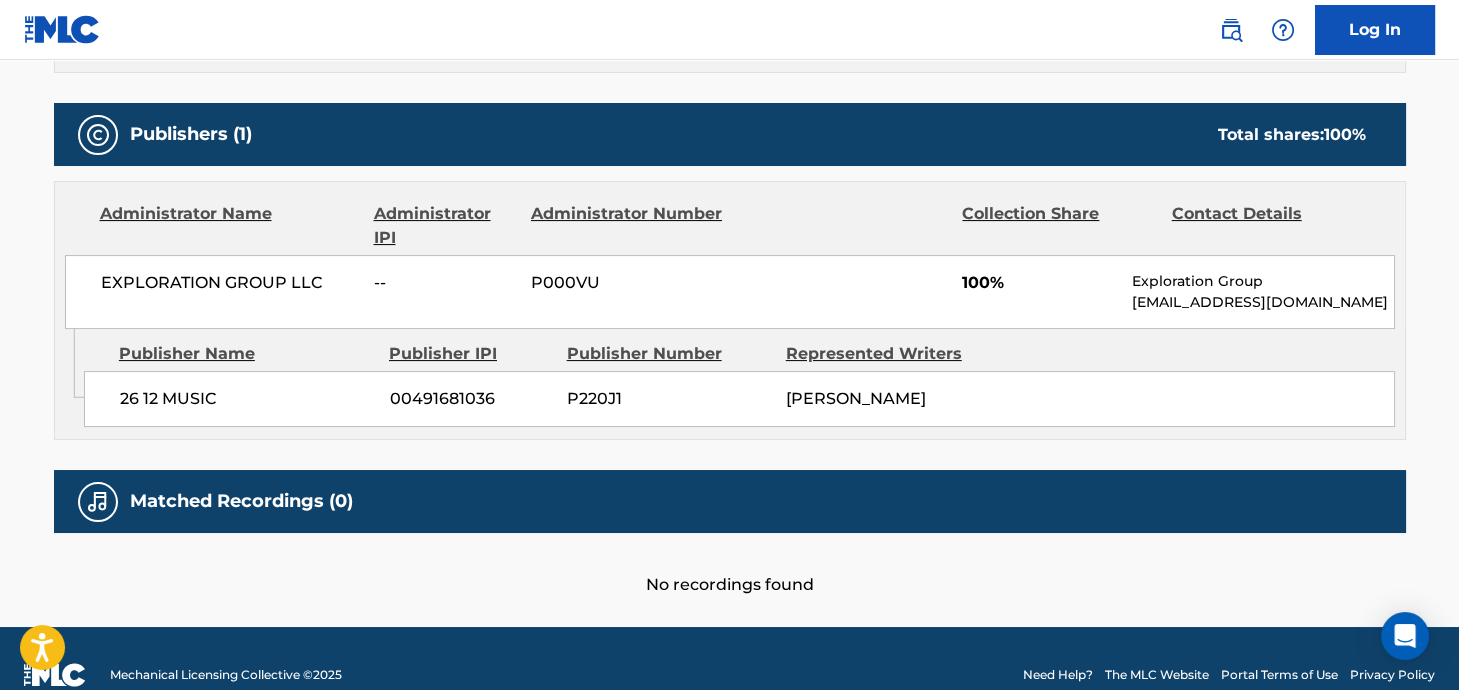 scroll, scrollTop: 862, scrollLeft: 0, axis: vertical 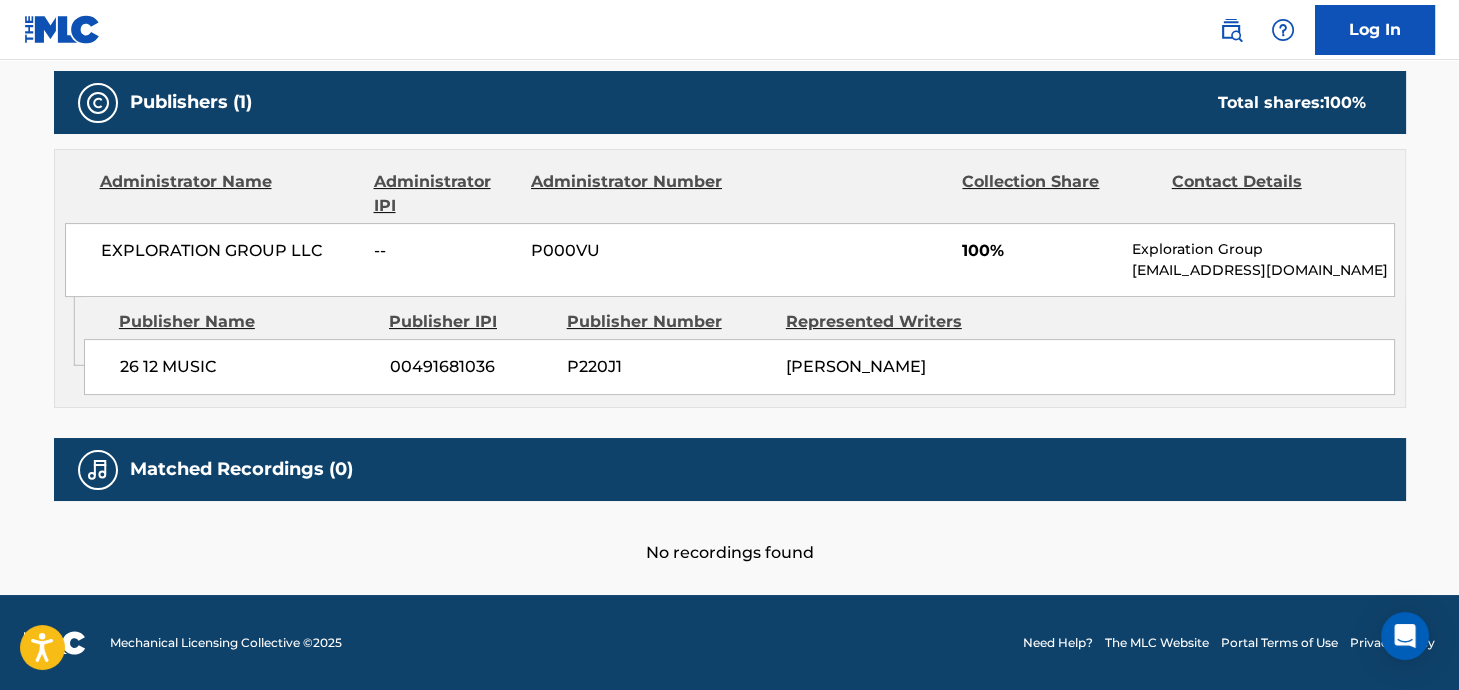 click on "00491681036" at bounding box center [471, 367] 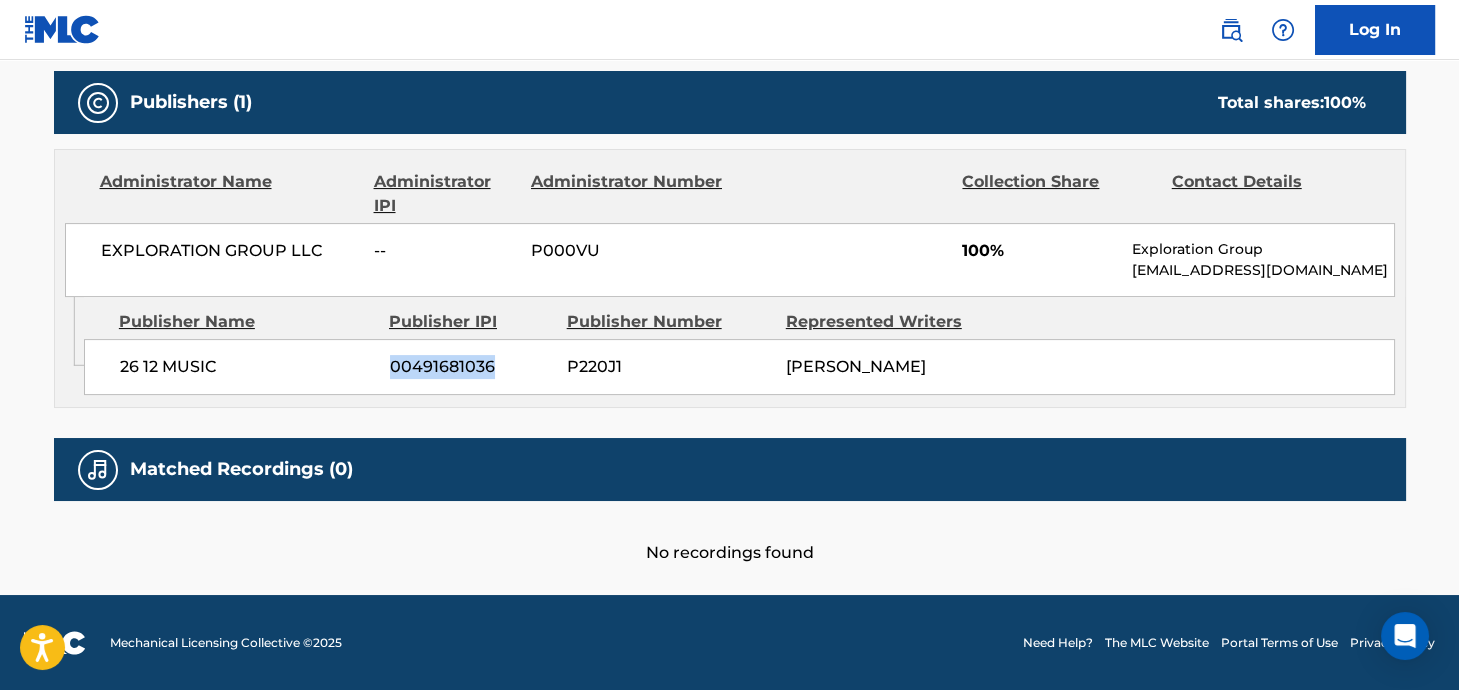 drag, startPoint x: 491, startPoint y: 365, endPoint x: 383, endPoint y: 364, distance: 108.00463 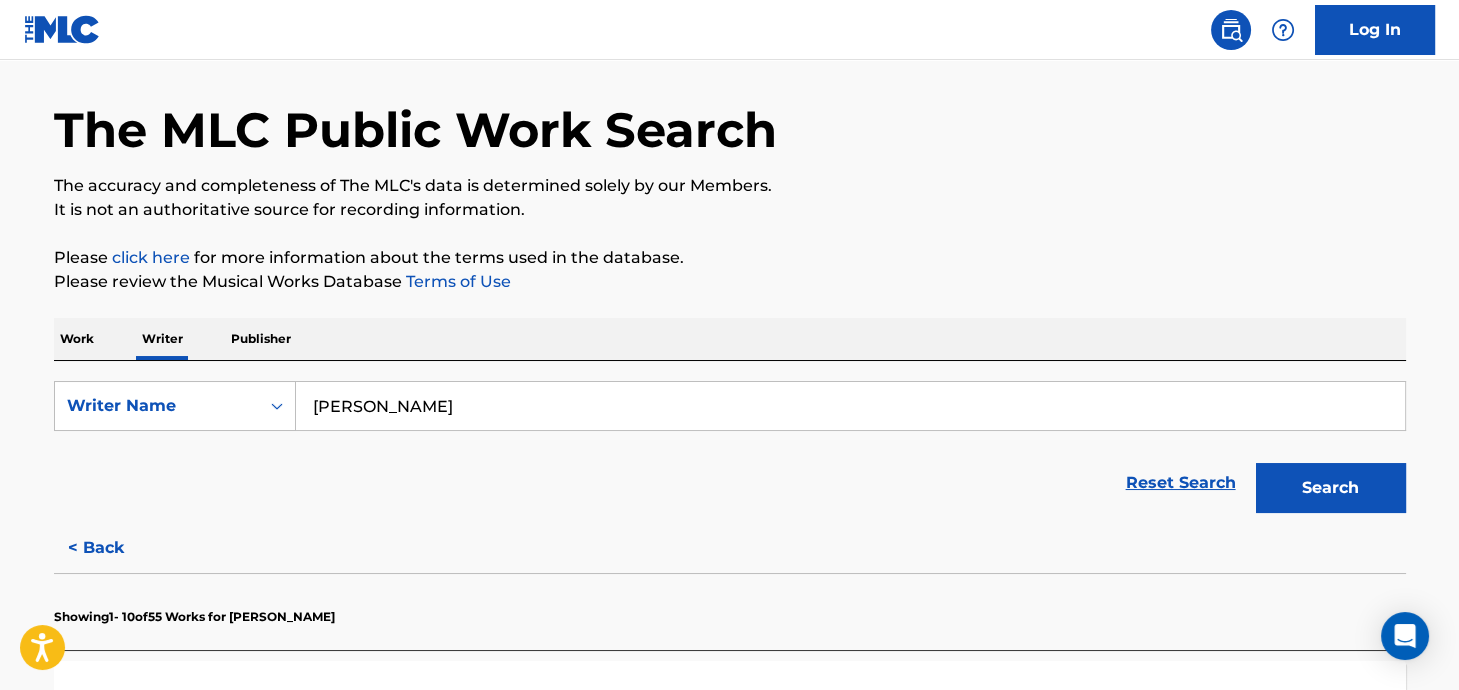 click on "Publisher" at bounding box center (261, 339) 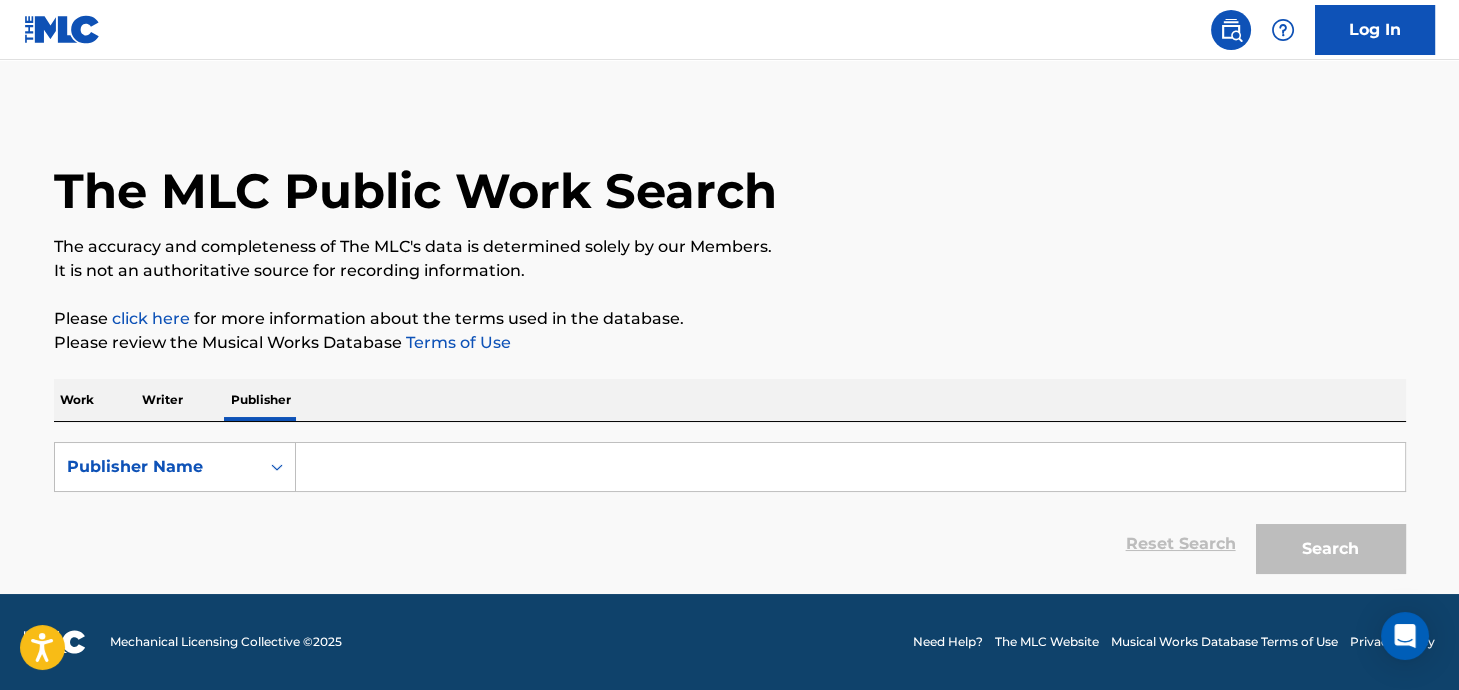 scroll, scrollTop: 0, scrollLeft: 0, axis: both 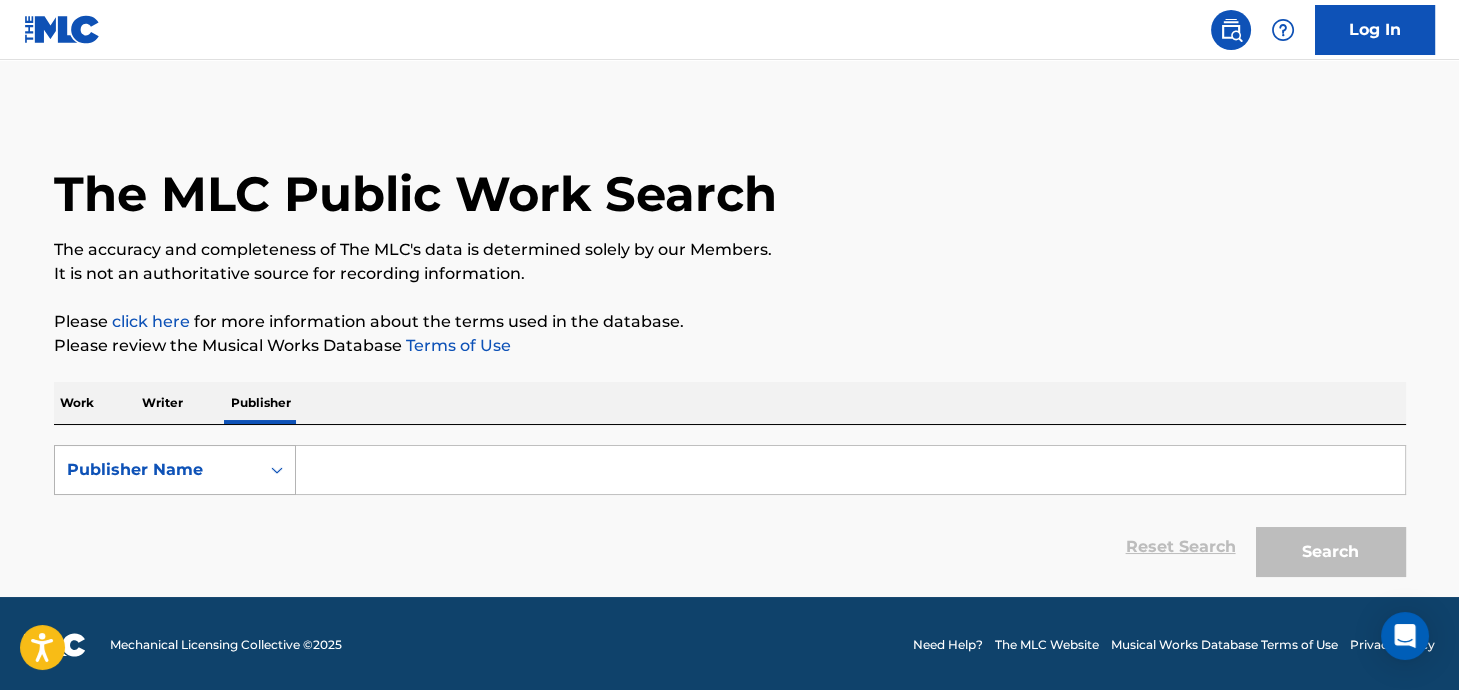 click 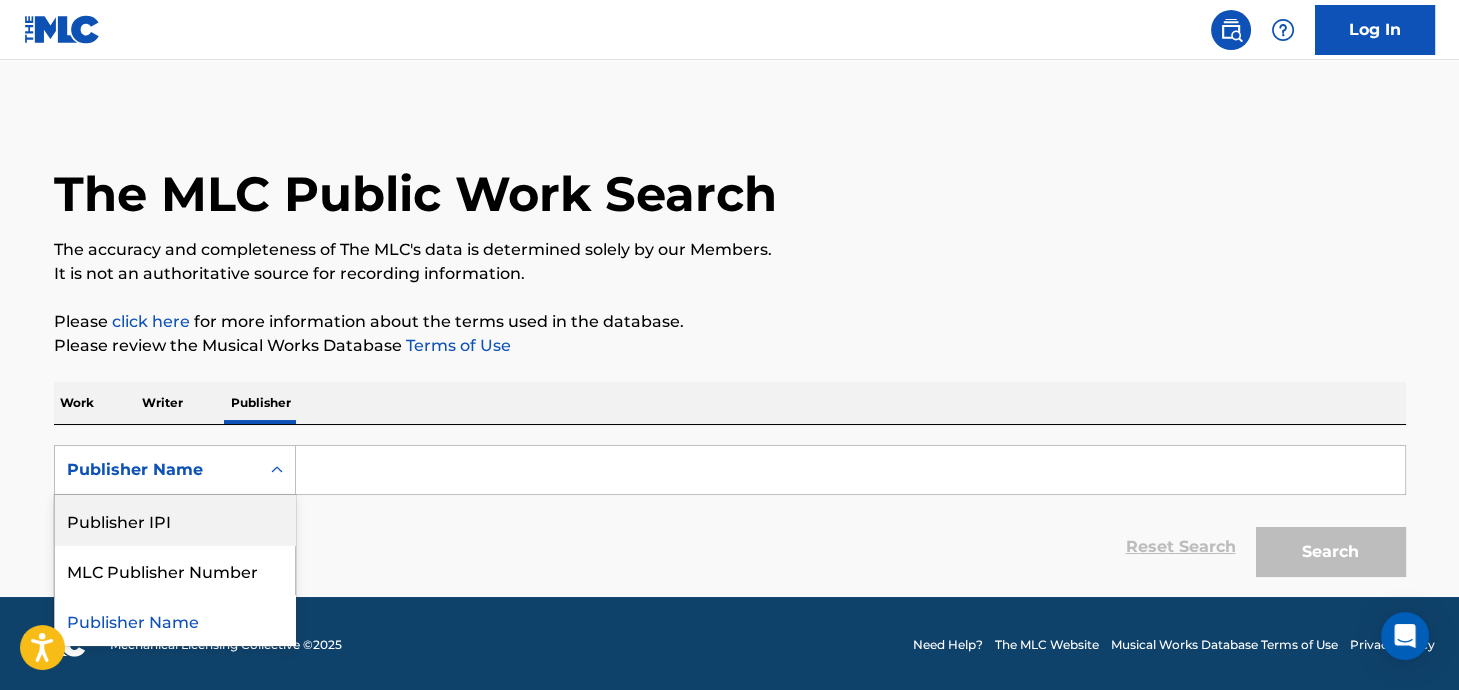 click on "Publisher IPI" at bounding box center [175, 520] 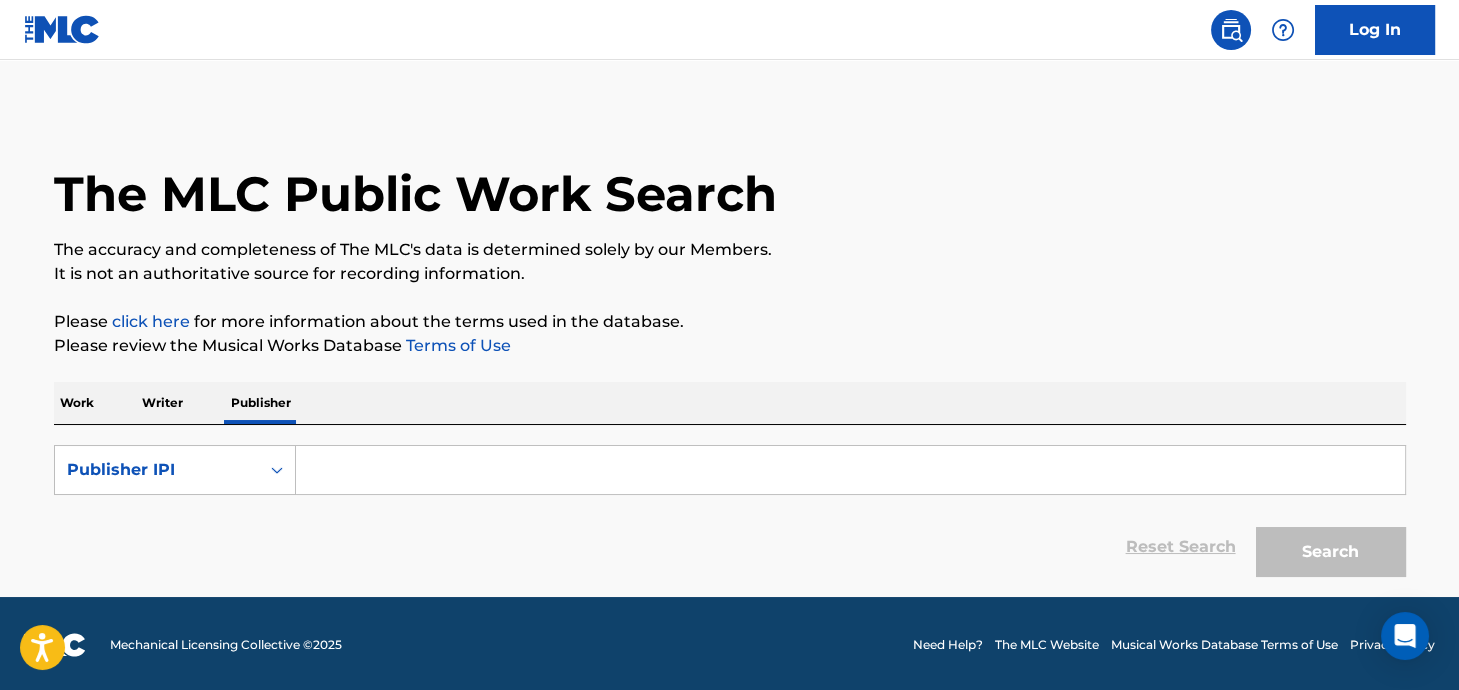 click at bounding box center [850, 470] 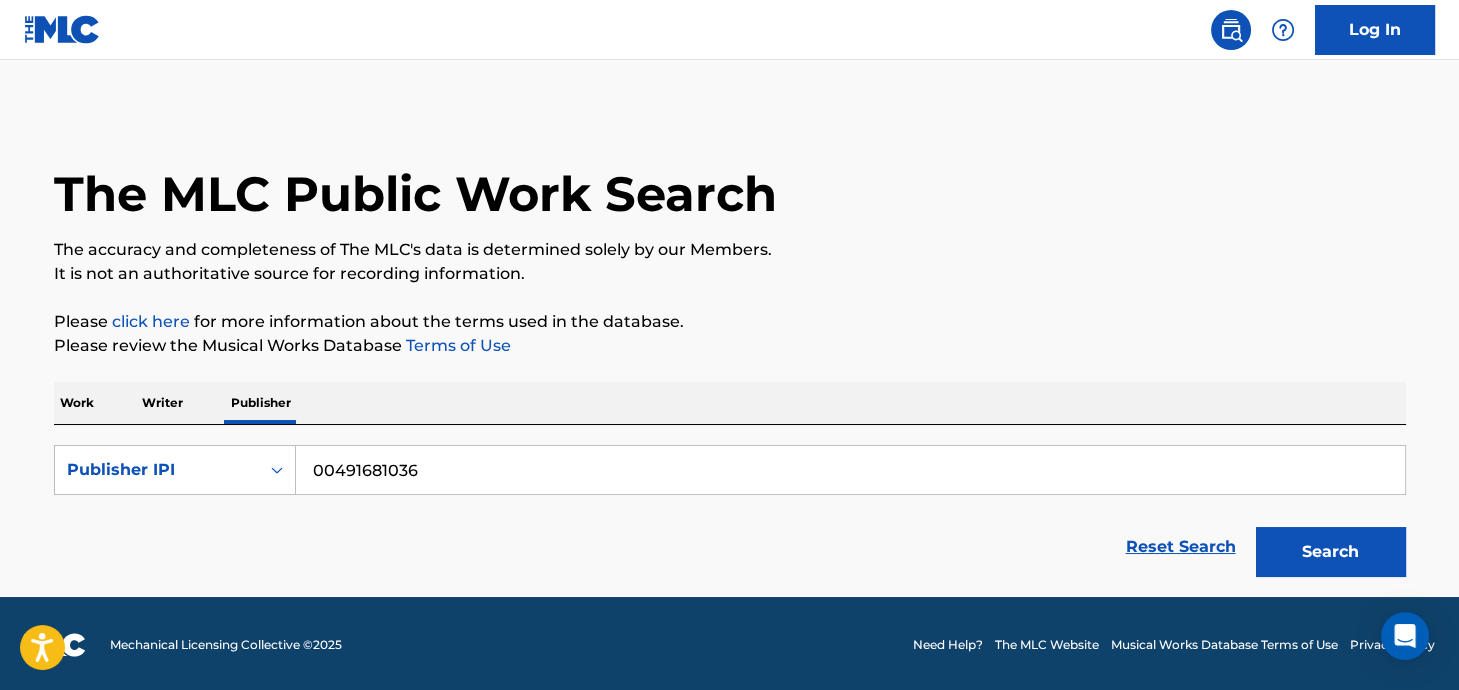type on "00491681036" 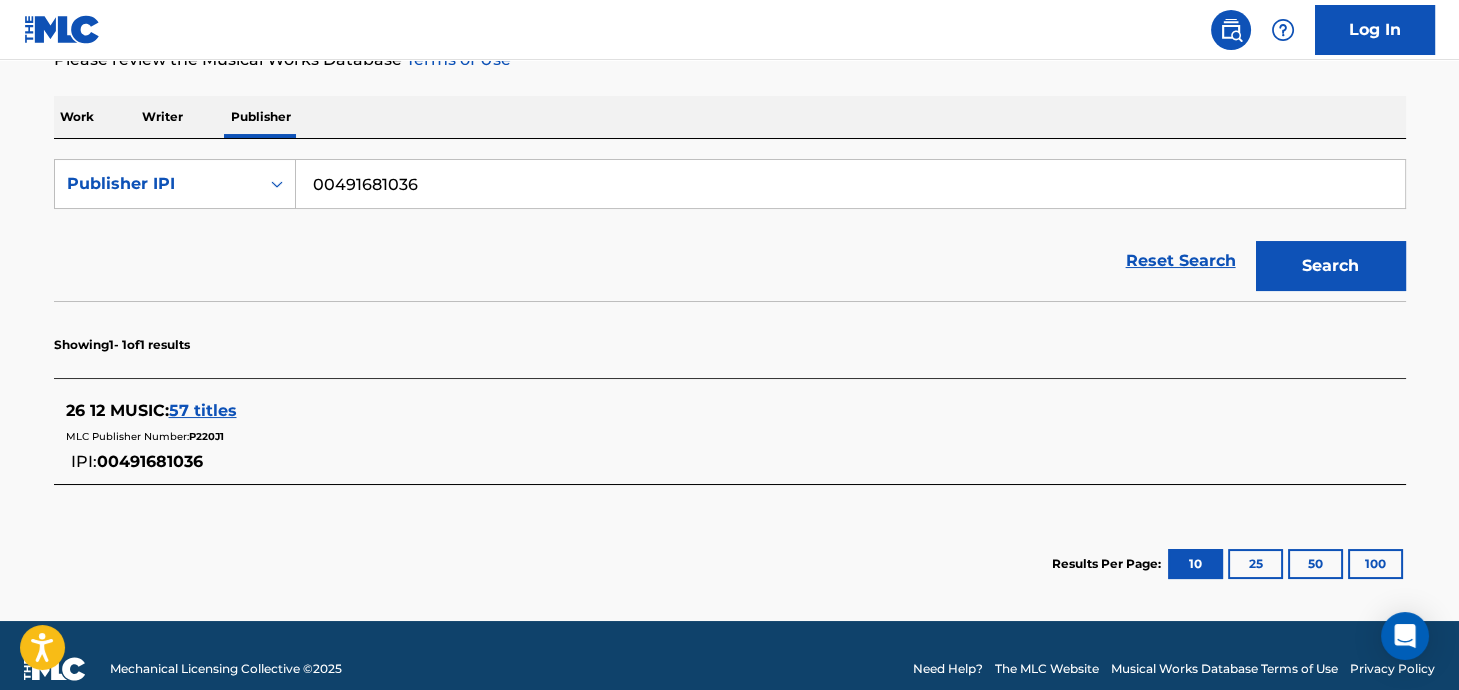 scroll, scrollTop: 312, scrollLeft: 0, axis: vertical 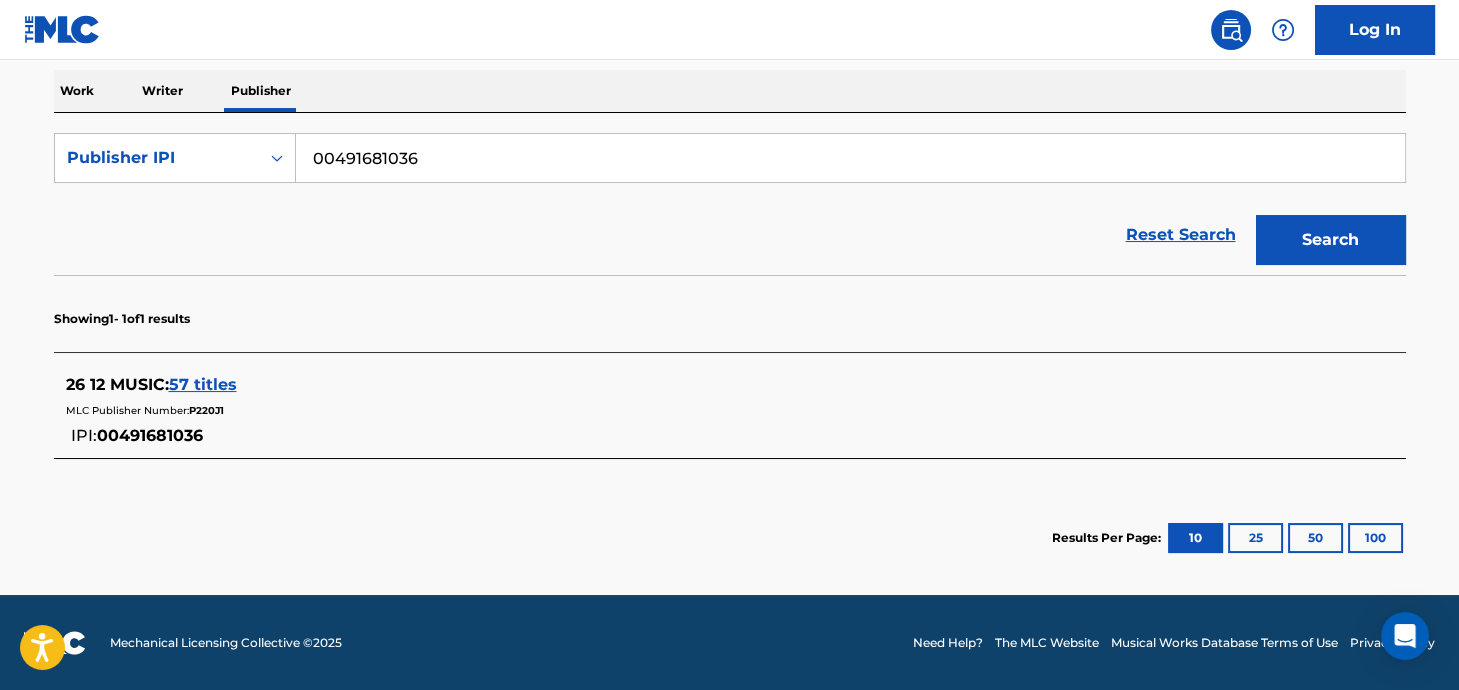 click on "57 titles" at bounding box center [203, 384] 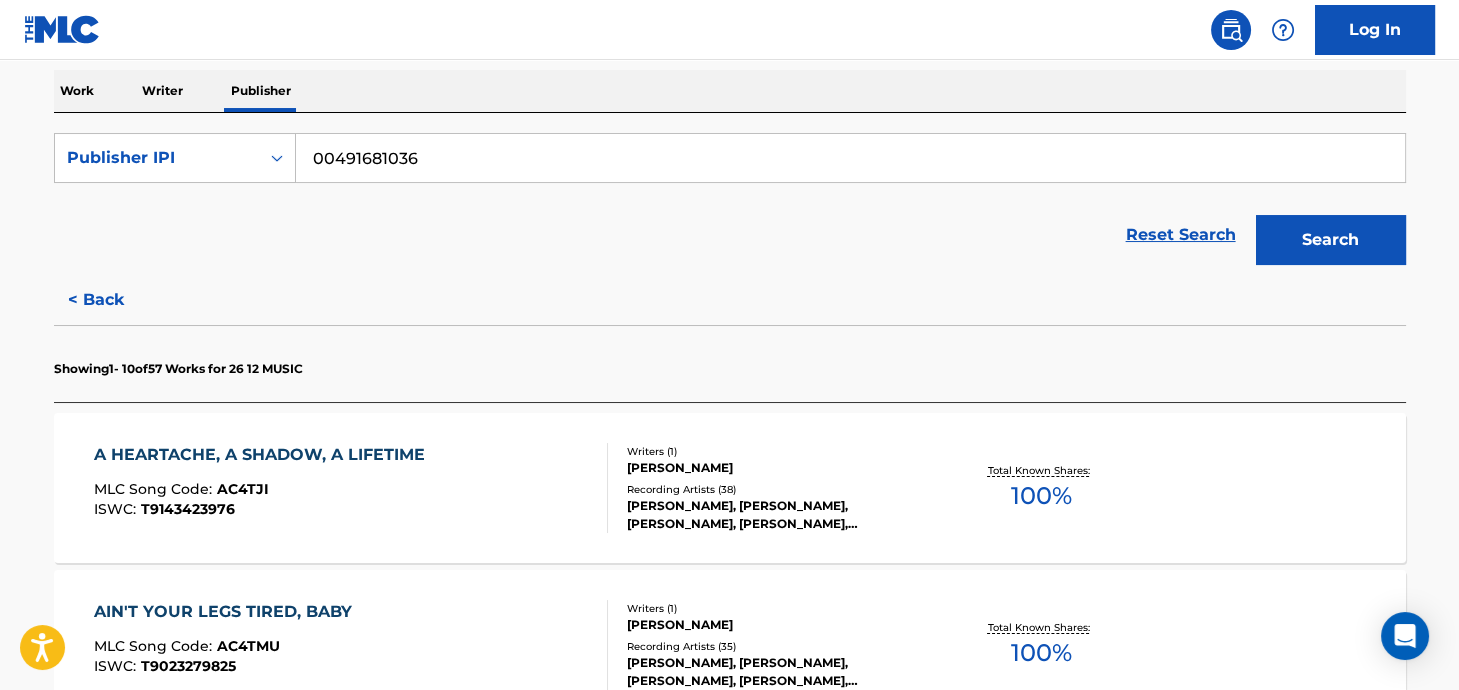 click on "A HEARTACHE, A SHADOW, A LIFETIME MLC Song Code : AC4TJI ISWC : T9143423976" at bounding box center (351, 488) 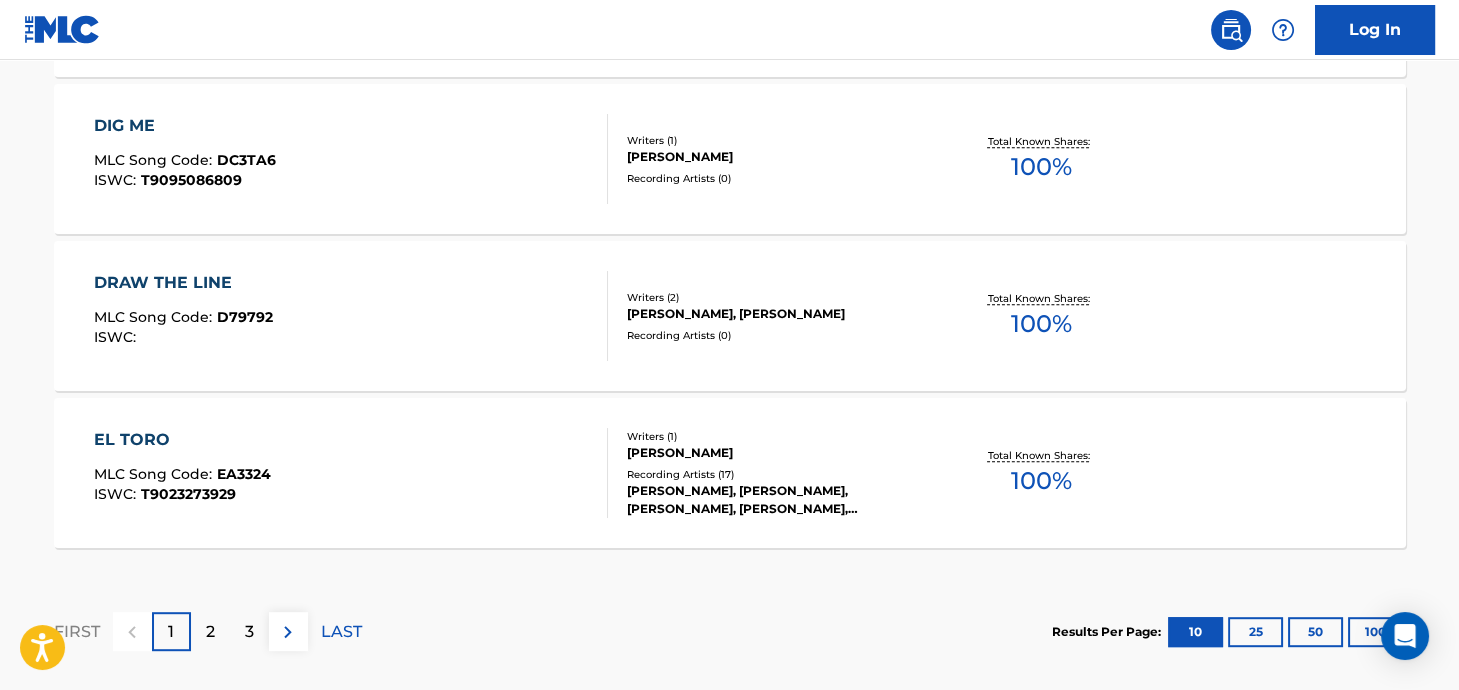 scroll, scrollTop: 1839, scrollLeft: 0, axis: vertical 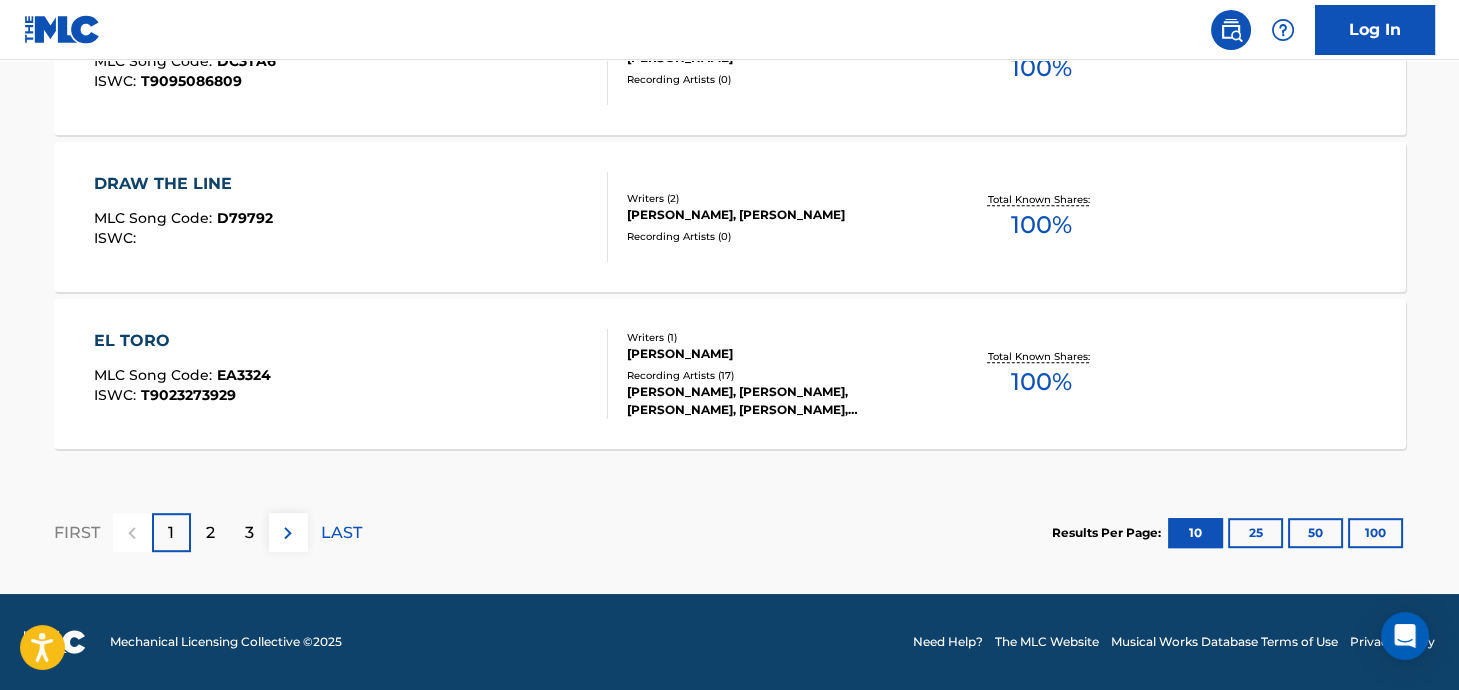 click on "100" at bounding box center (1375, 533) 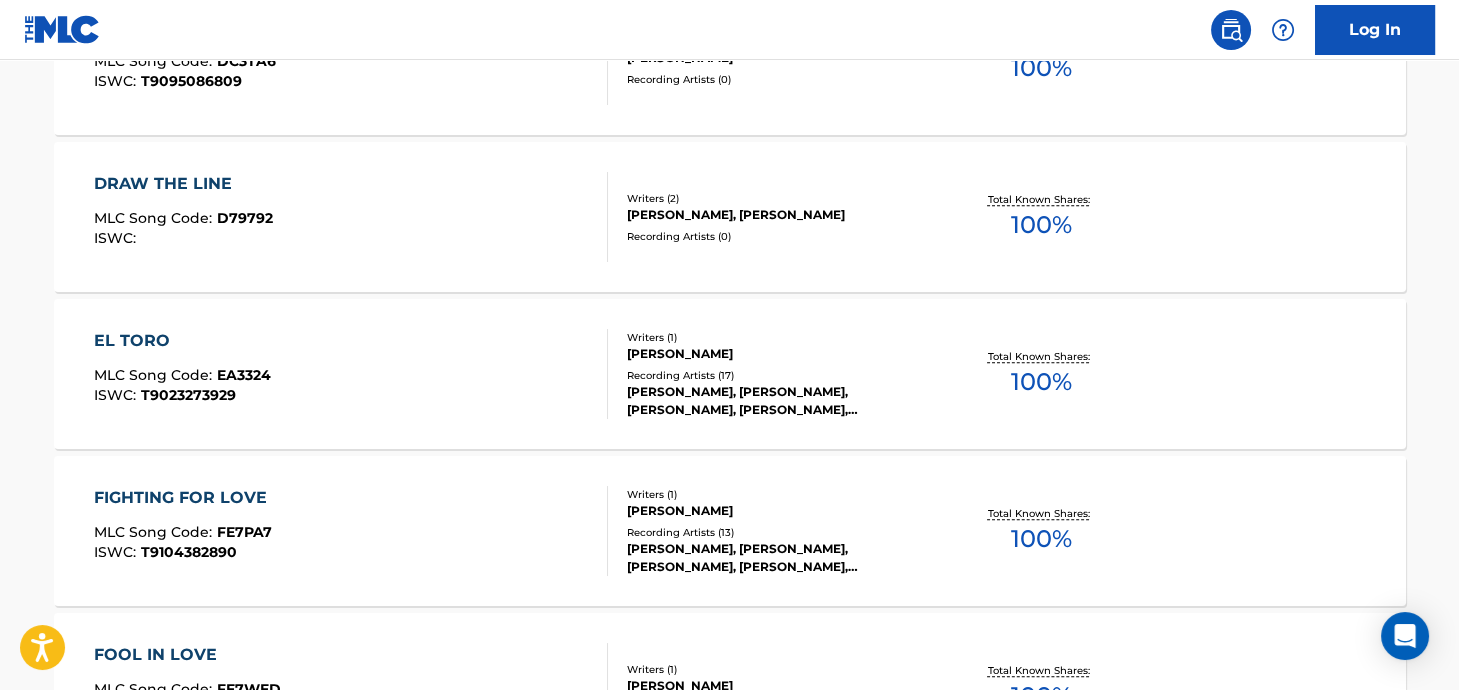scroll, scrollTop: 1899, scrollLeft: 0, axis: vertical 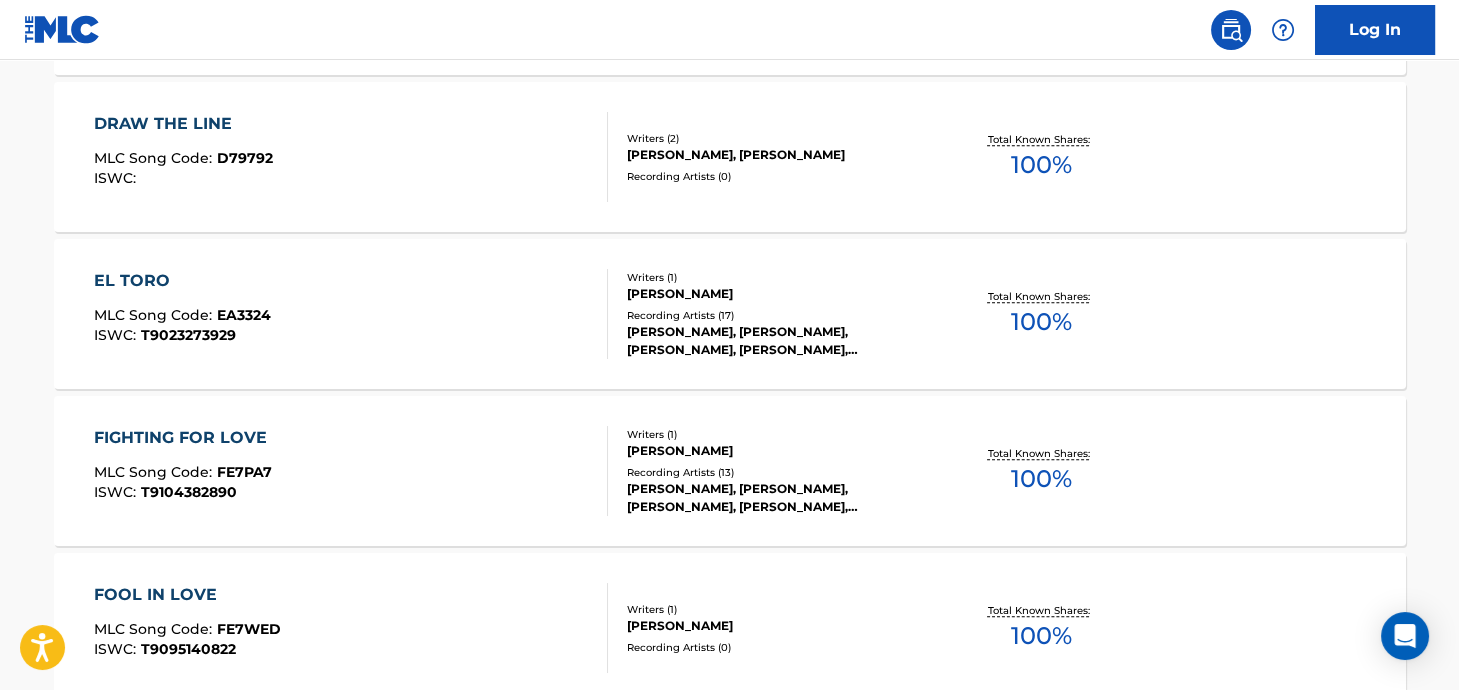 click on "FIGHTING FOR LOVE MLC Song Code : FE7PA7 ISWC : T9104382890" at bounding box center [351, 471] 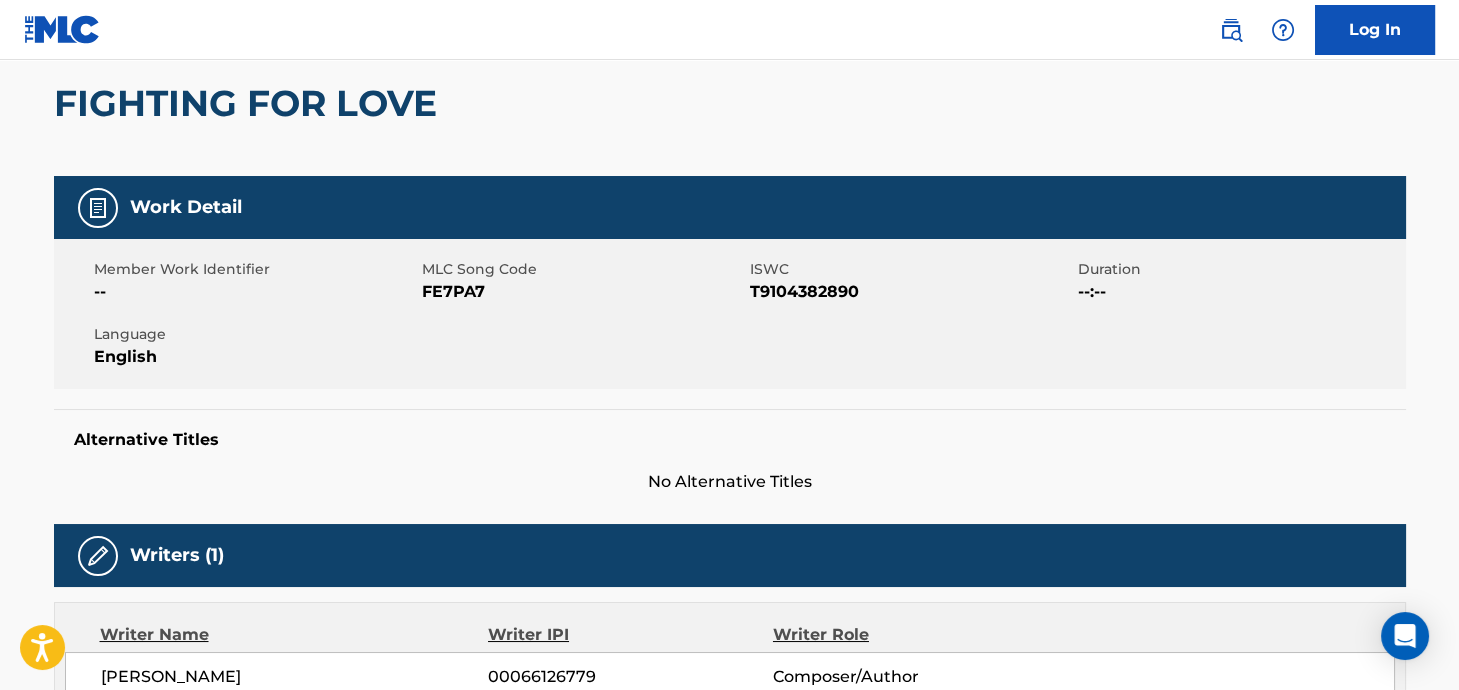 scroll, scrollTop: 99, scrollLeft: 0, axis: vertical 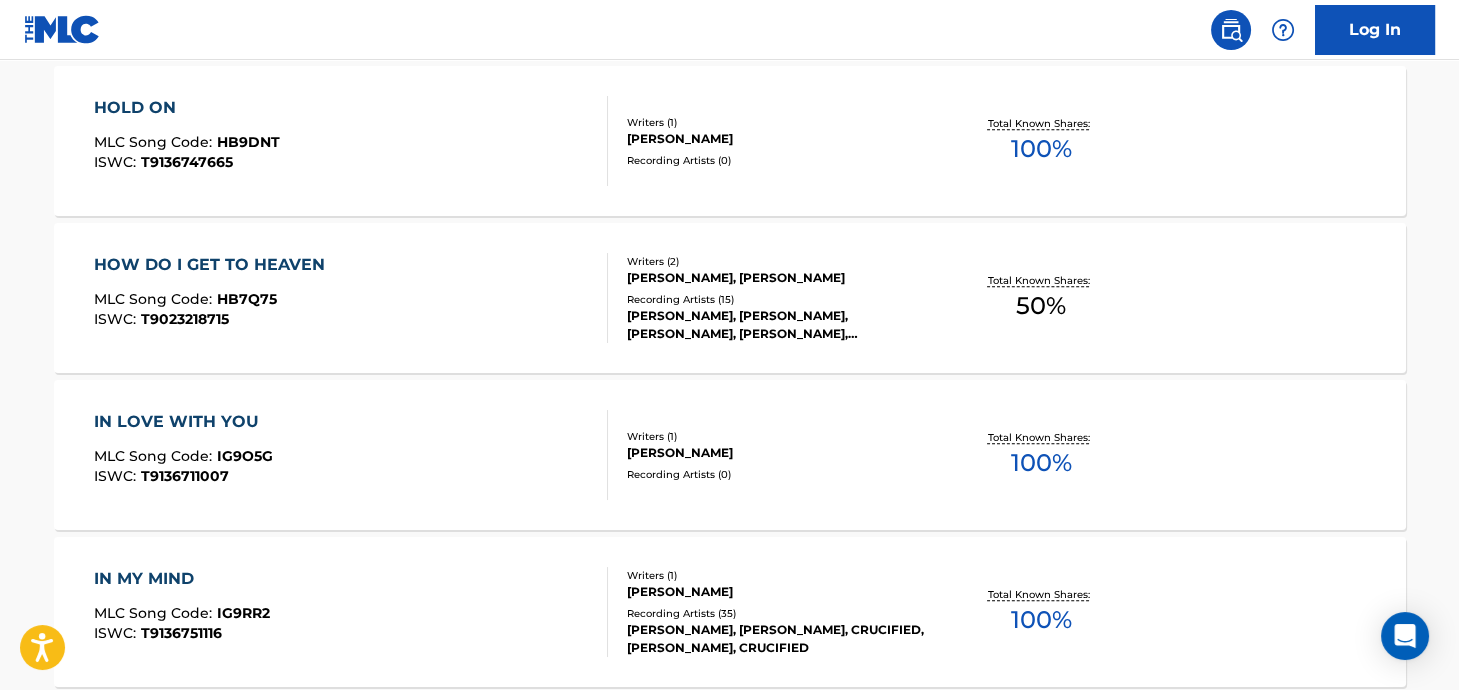 click on "IN MY MIND" at bounding box center [182, 579] 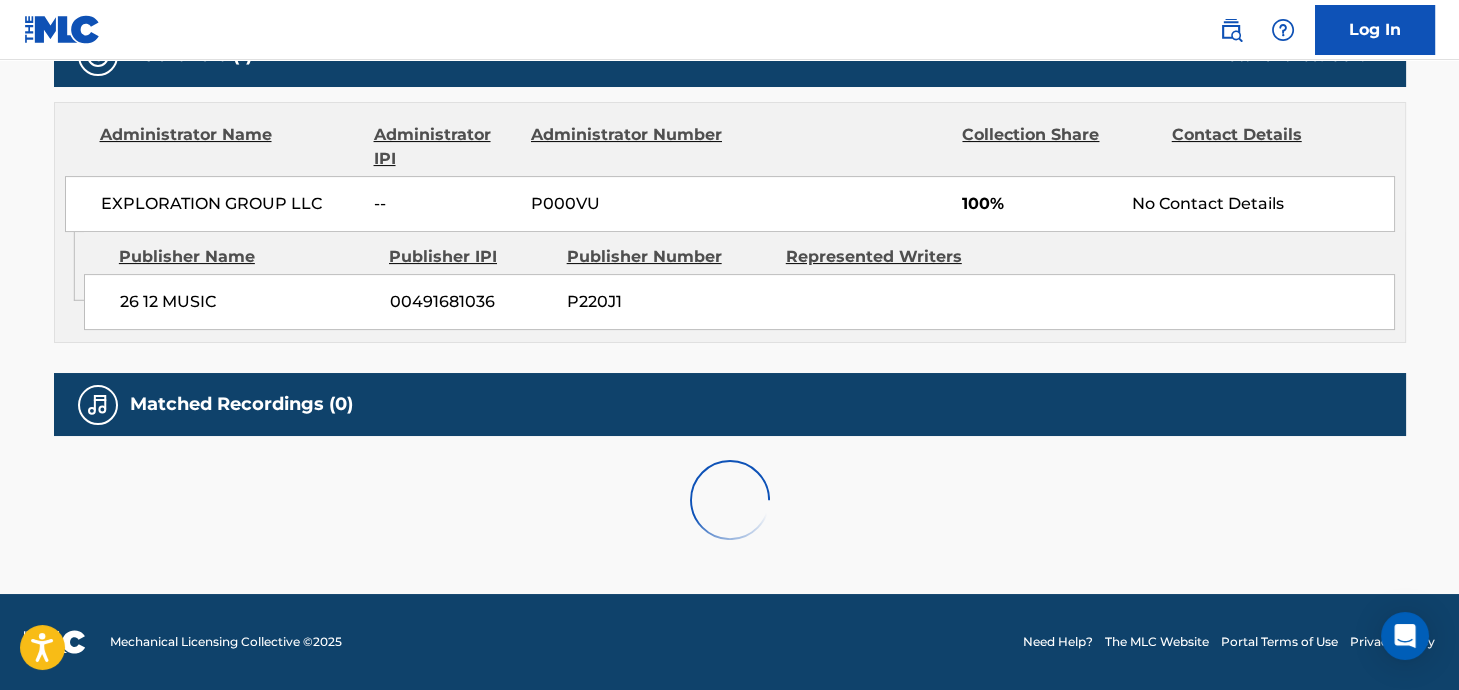scroll, scrollTop: 0, scrollLeft: 0, axis: both 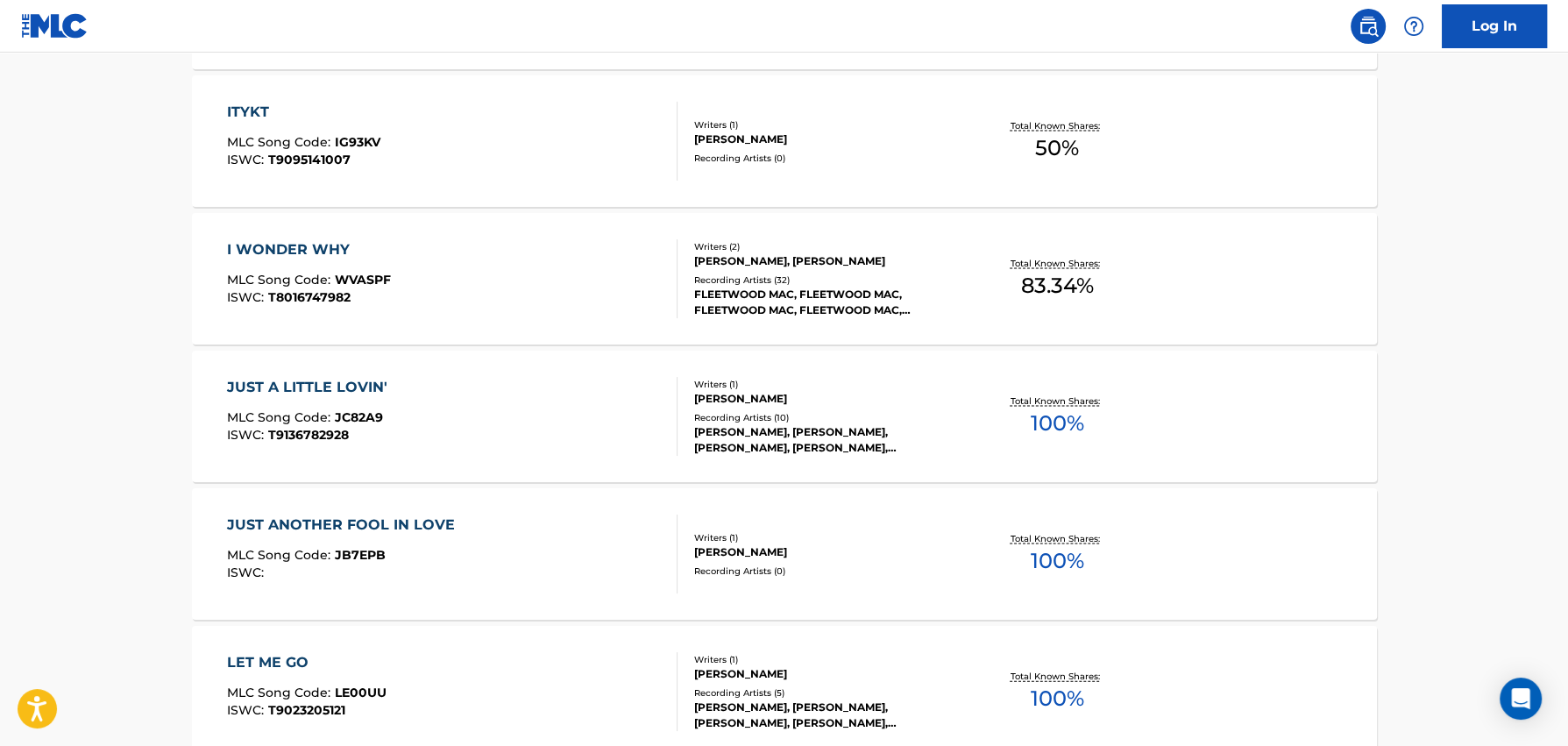 click on "JUST ANOTHER FOOL IN LOVE MLC Song Code : JB7EPB ISWC : Writers ( 1 ) [PERSON_NAME] Recording Artists ( 0 ) Total Known Shares: 100 %" at bounding box center [784, 554] 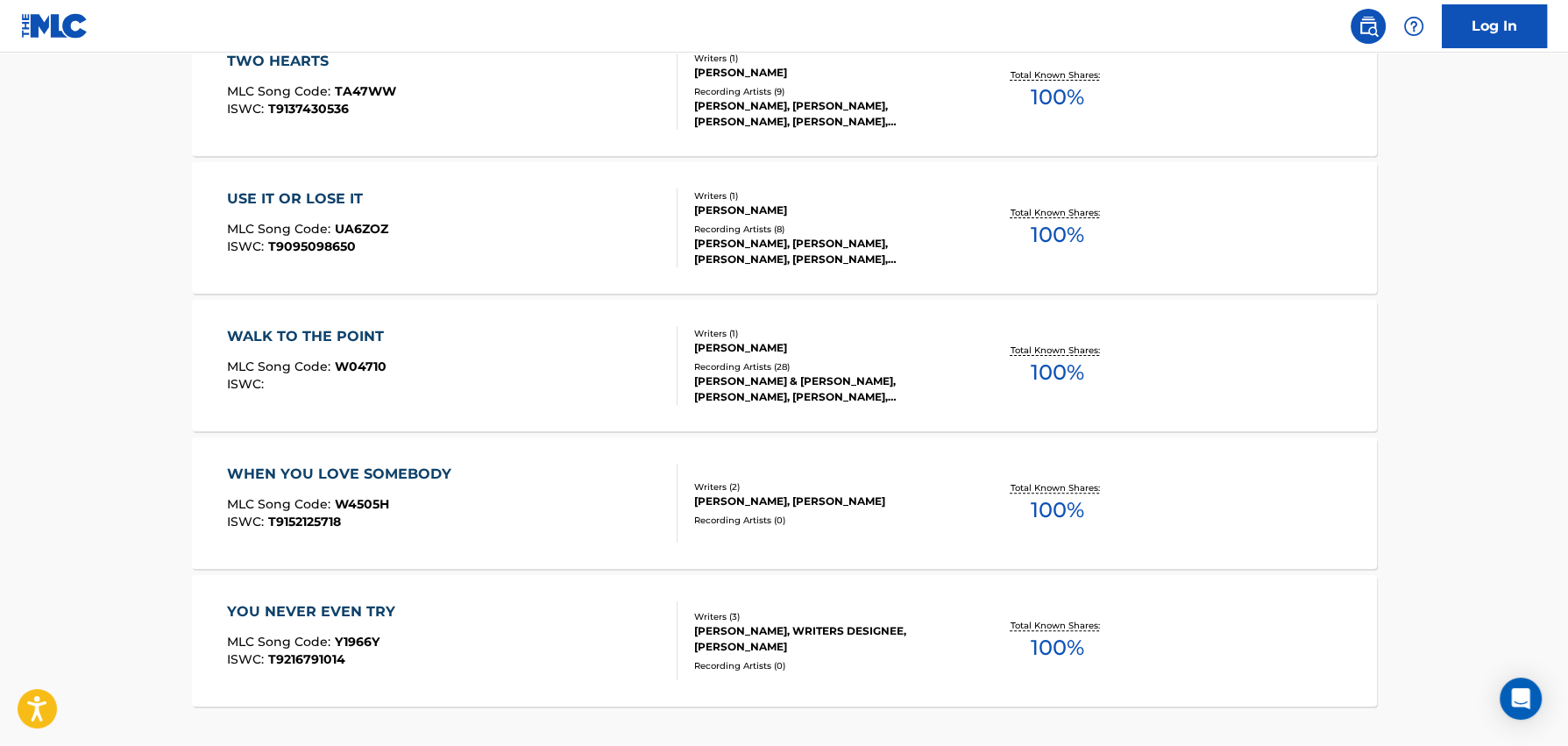 scroll, scrollTop: 7755, scrollLeft: 0, axis: vertical 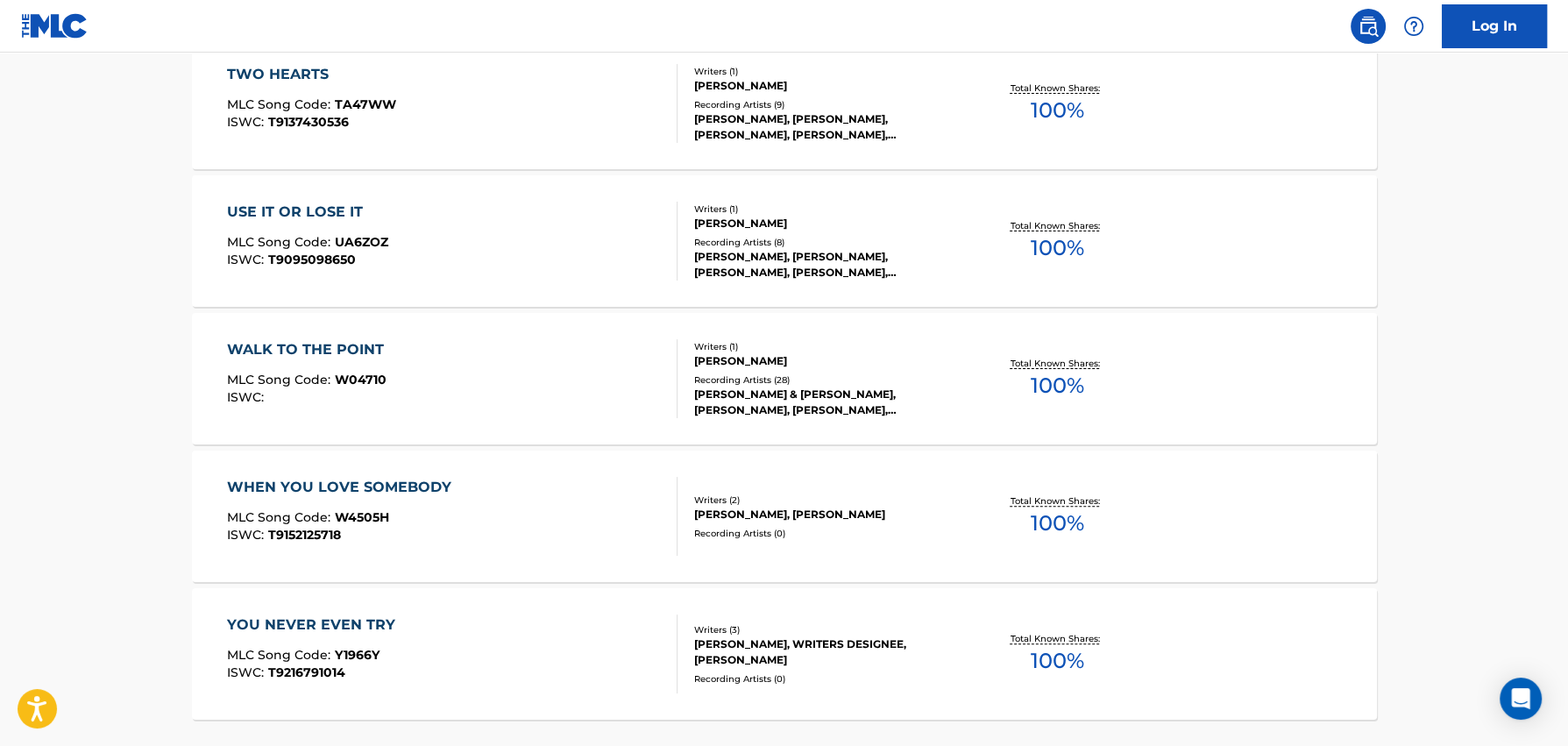 click on "The MLC Public Work Search The accuracy and completeness of The MLC's data is determined solely by our Members. It is not an authoritative source for recording information. Please   click here   for more information about the terms used in the database. Please review the Musical Works Database   Terms of Use Work Writer Publisher SearchWithCriteriadd7615b1-6907-4097-9232-0317a9174a29 Publisher IPI 00491681036 Reset Search Search < Back Showing  1  -   57  of  57   Works for 26 12 MUSIC   A HEARTACHE, A SHADOW, A LIFETIME MLC Song Code : AC4TJI ISWC : T9143423976 Writers ( 1 ) [PERSON_NAME] Recording Artists ( 38 ) [PERSON_NAME], [PERSON_NAME], [PERSON_NAME], [PERSON_NAME], [PERSON_NAME] Total Known Shares: 100 % AIN'T YOUR LEGS TIRED, BABY MLC Song Code : AC4TMU ISWC : T9023279825 Writers ( 1 ) [PERSON_NAME] Recording Artists ( 35 ) [PERSON_NAME], [PERSON_NAME], [PERSON_NAME], [PERSON_NAME], [PERSON_NAME] Total Known Shares: 100 % BALLERINA MLC Song Code : BB2YXM ISWC : T9137456043 Writers ( 1 ) [PERSON_NAME] Recording Artists ( 11 ) 100 % : :" at bounding box center (784, -3432) 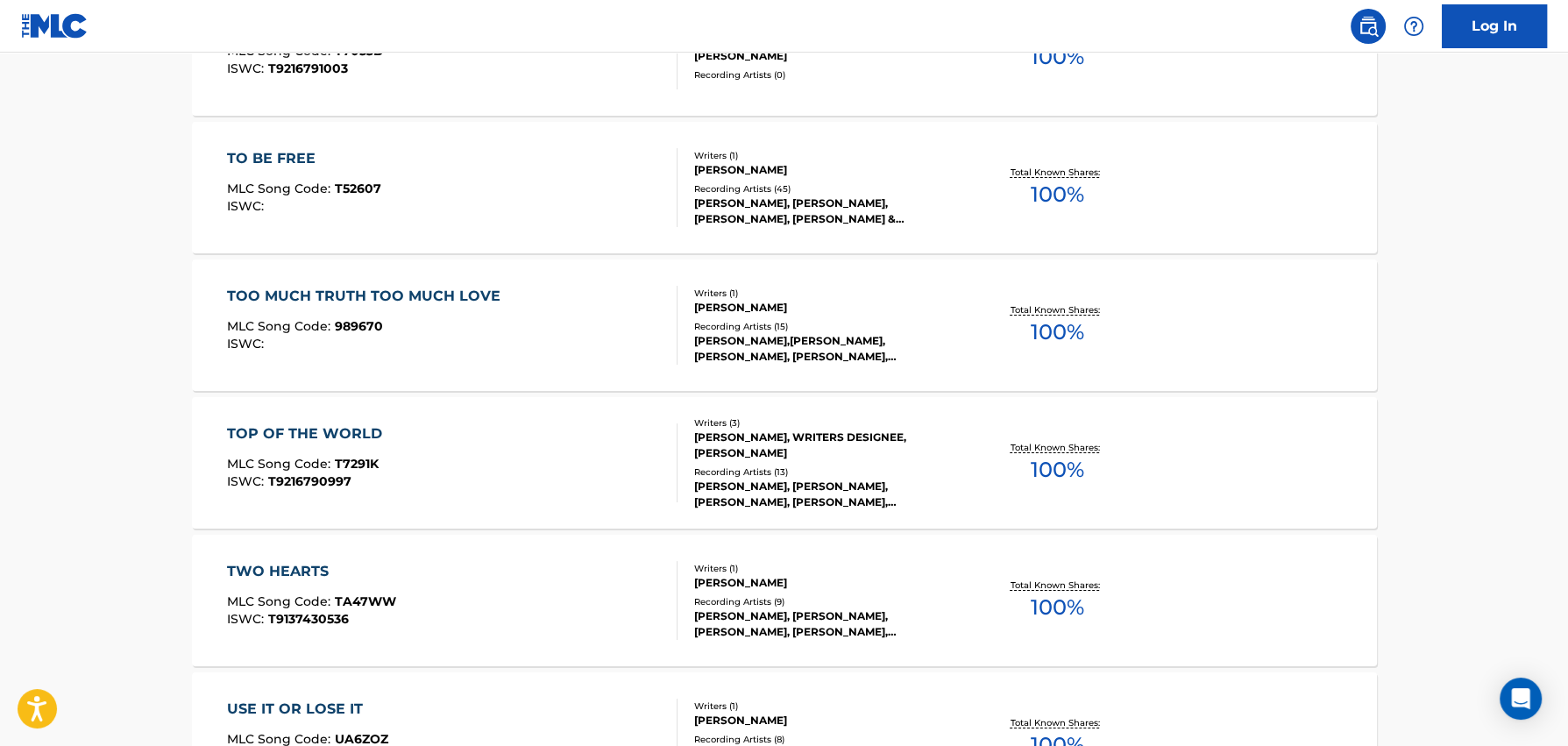 scroll, scrollTop: 7229, scrollLeft: 0, axis: vertical 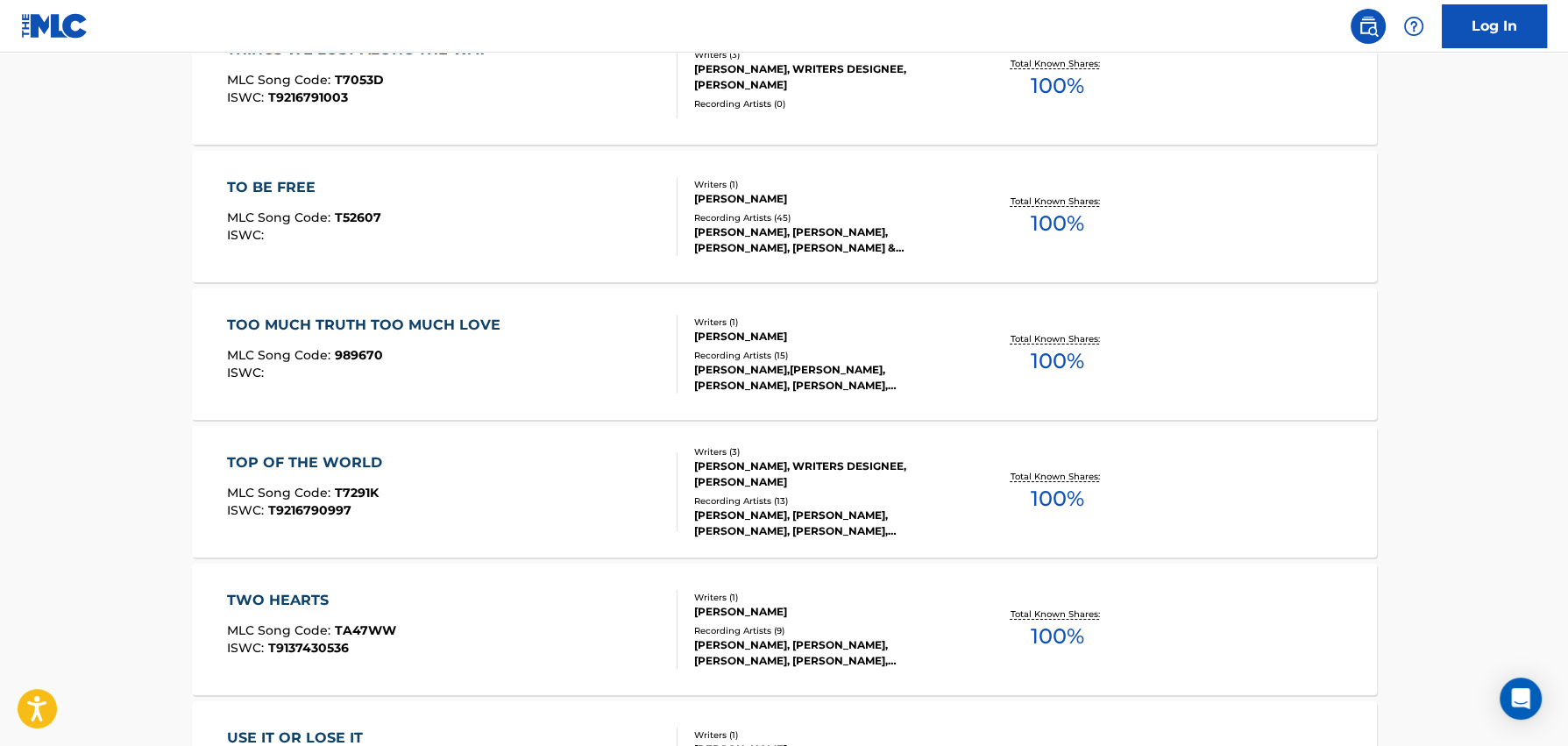 click on "TO BE FREE" at bounding box center [304, 188] 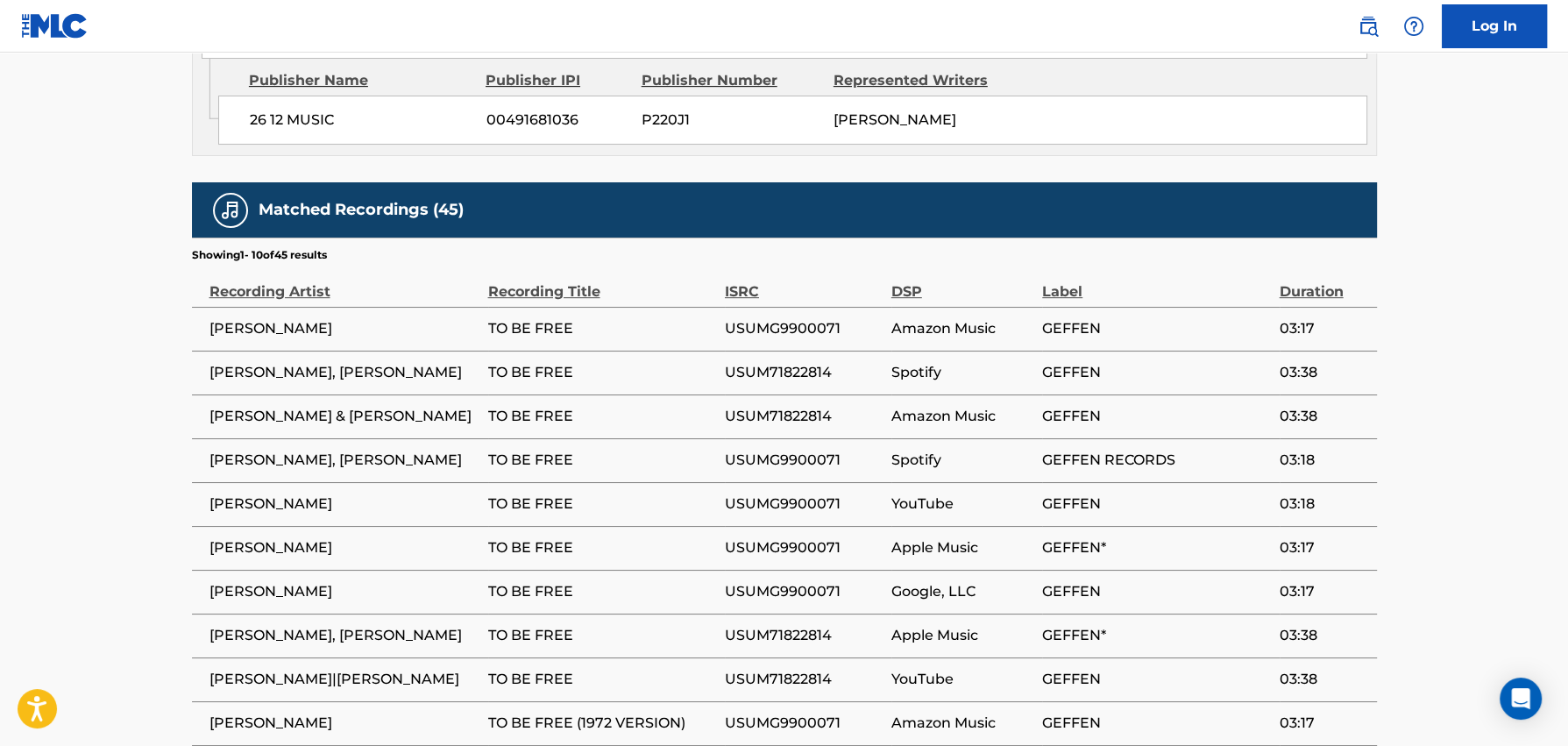 scroll, scrollTop: 692, scrollLeft: 0, axis: vertical 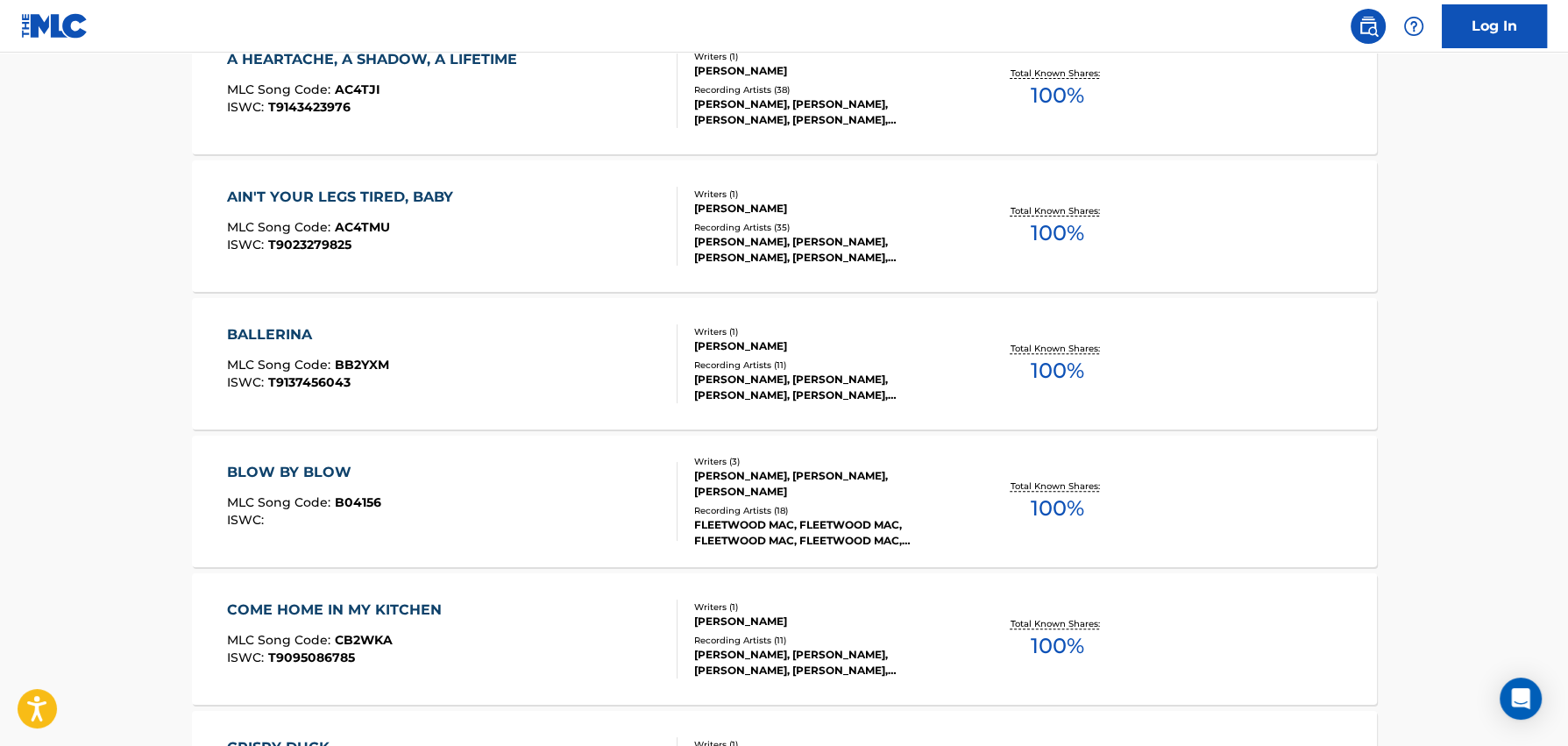 click on "BLOW BY BLOW" at bounding box center [304, 472] 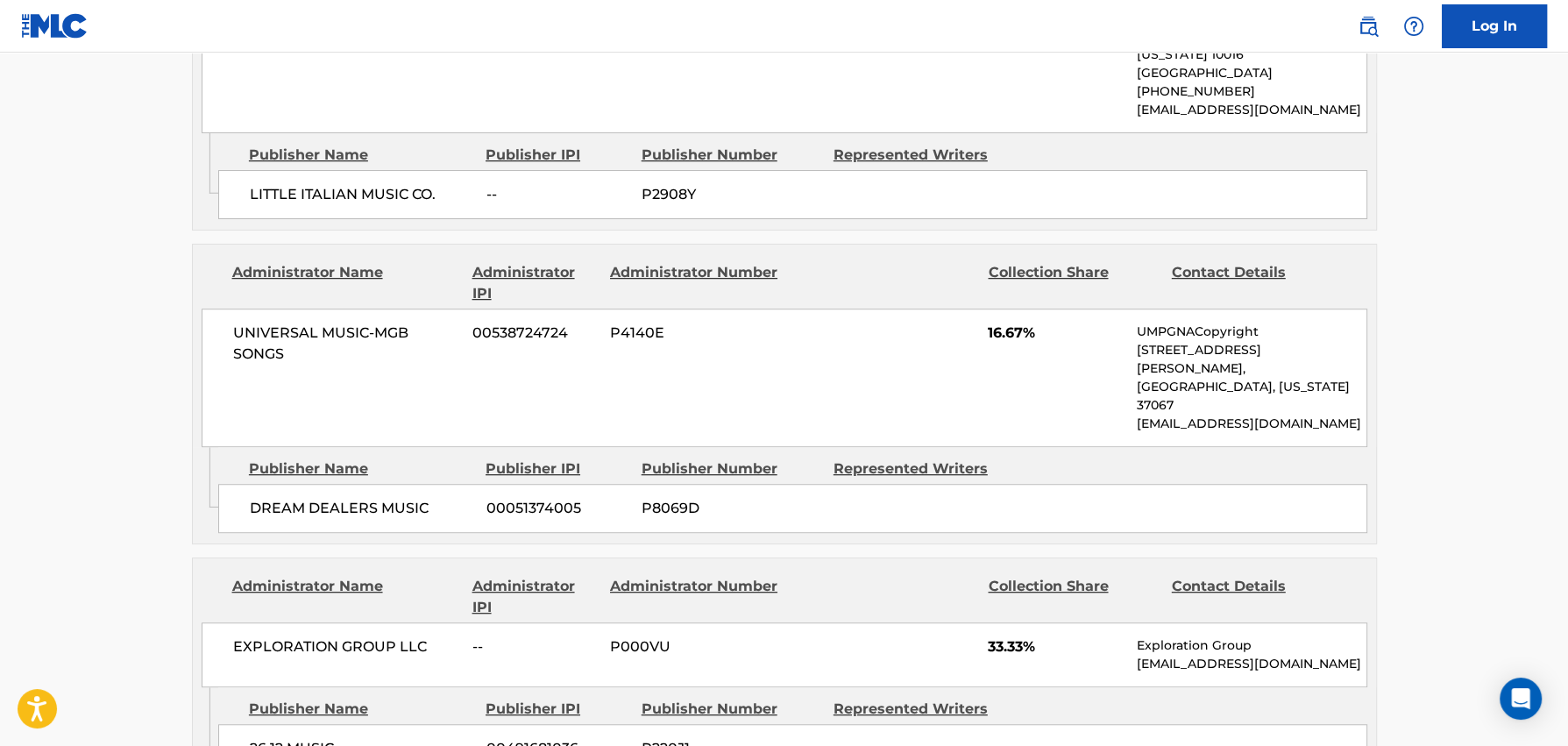scroll, scrollTop: 1226, scrollLeft: 0, axis: vertical 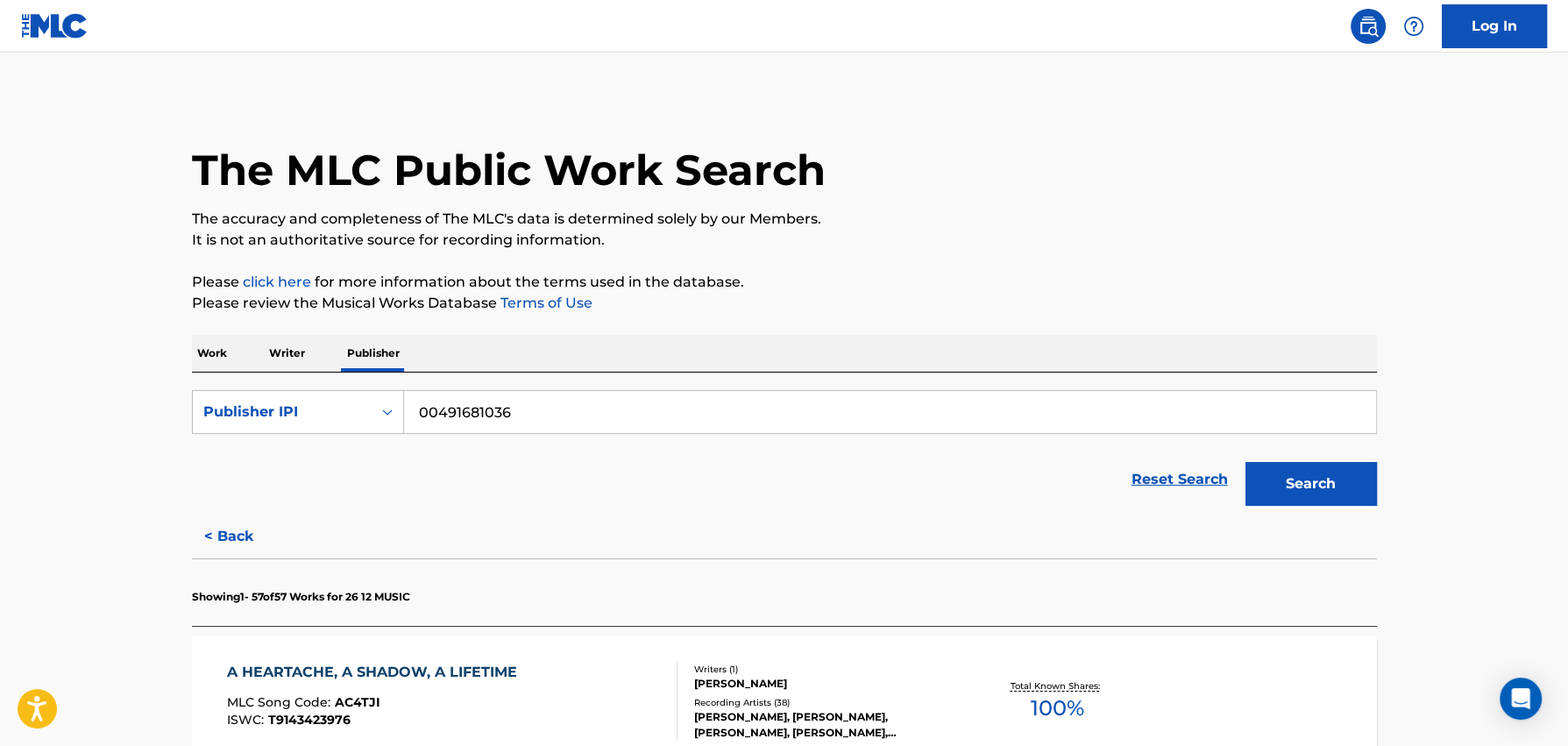 click on "The MLC Public Work Search" at bounding box center [784, 160] 